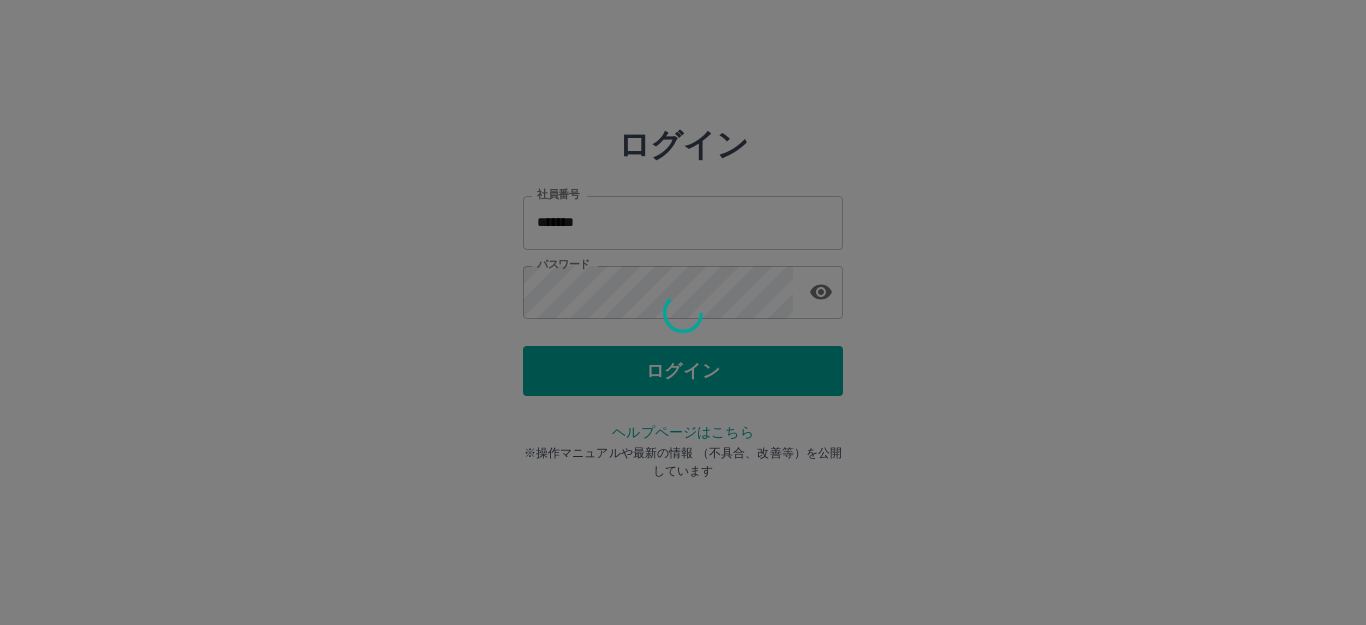 scroll, scrollTop: 0, scrollLeft: 0, axis: both 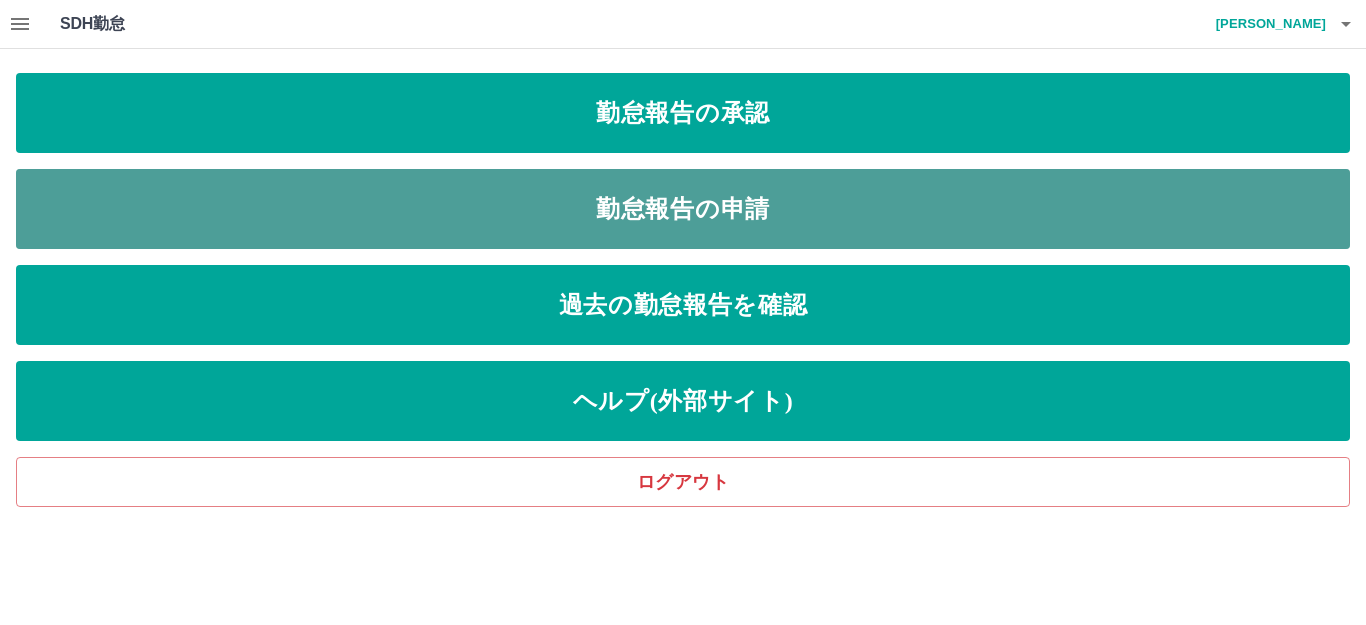 click on "勤怠報告の申請" at bounding box center (683, 209) 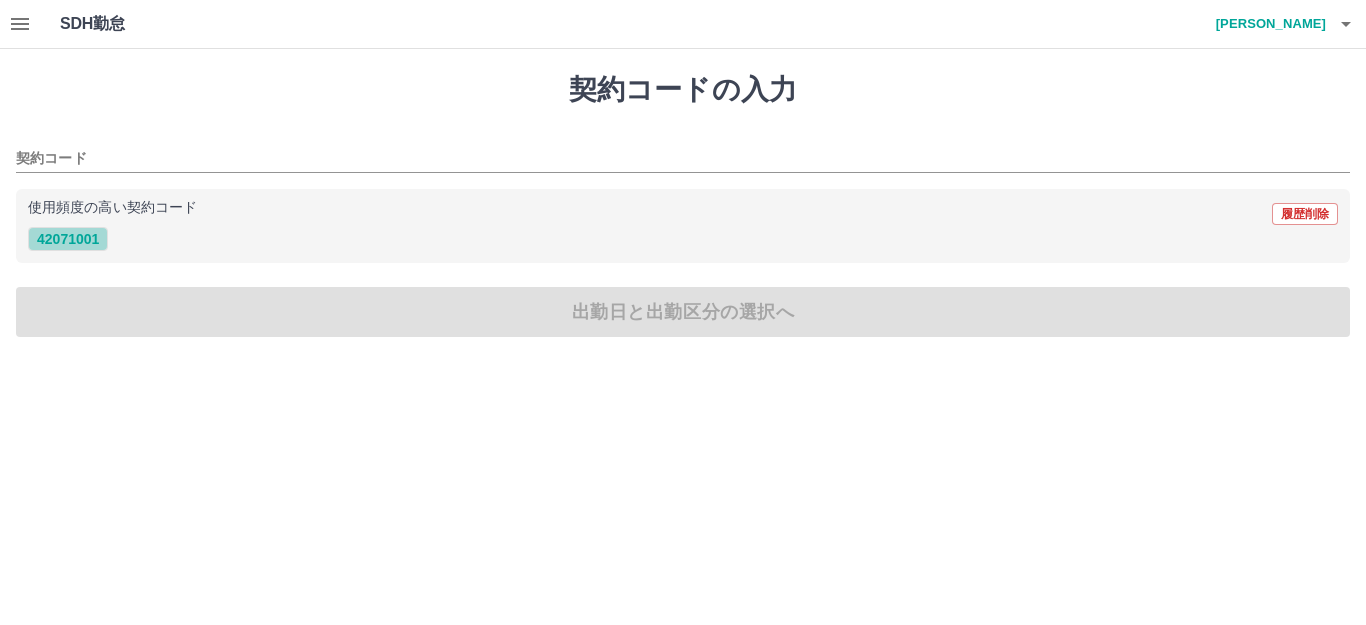 click on "42071001" at bounding box center [68, 239] 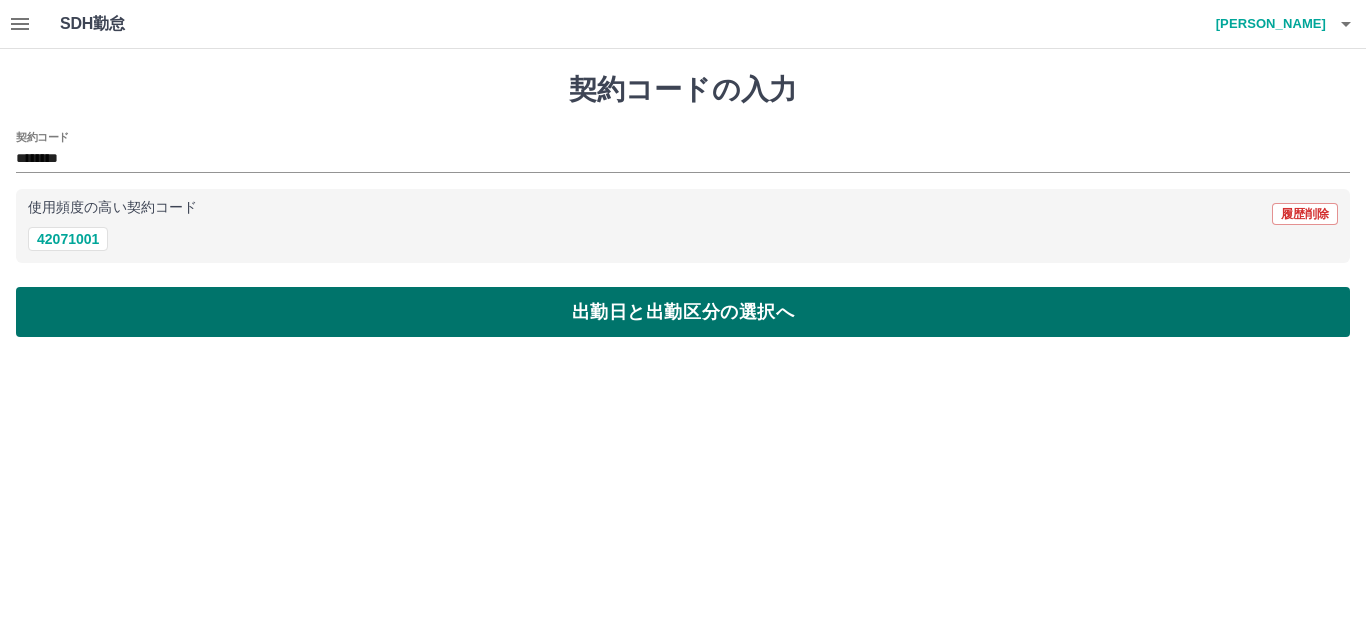 click on "出勤日と出勤区分の選択へ" at bounding box center (683, 312) 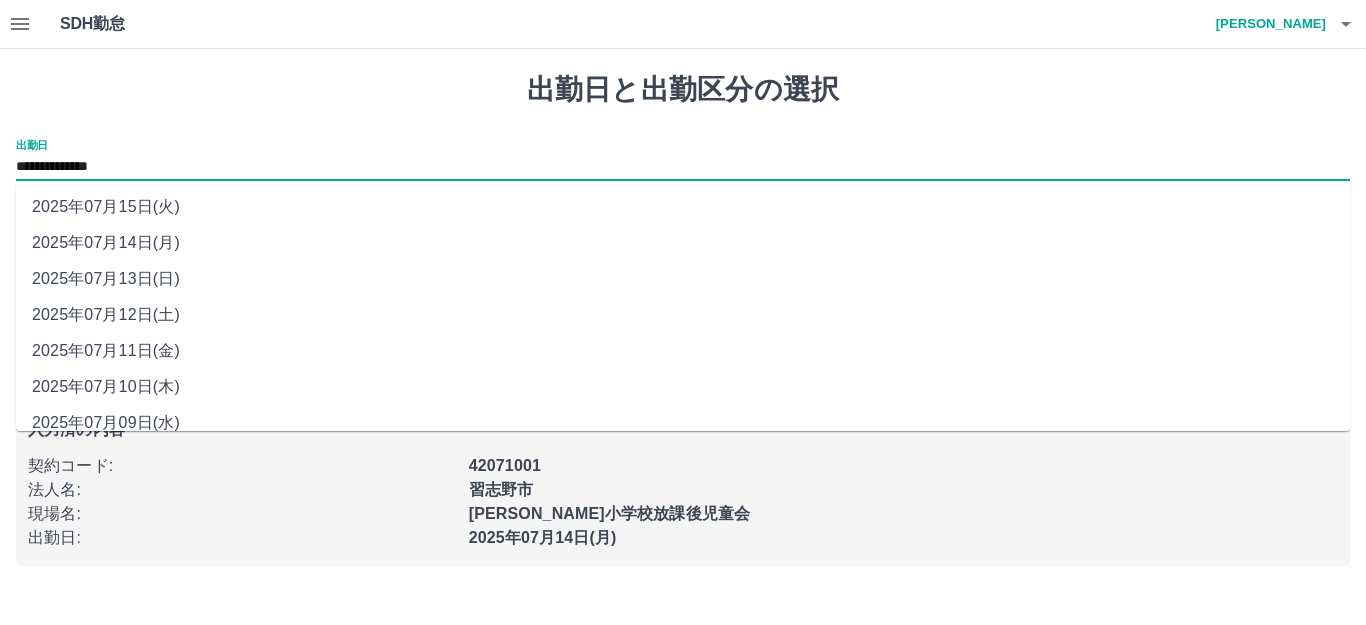 click on "**********" at bounding box center [683, 167] 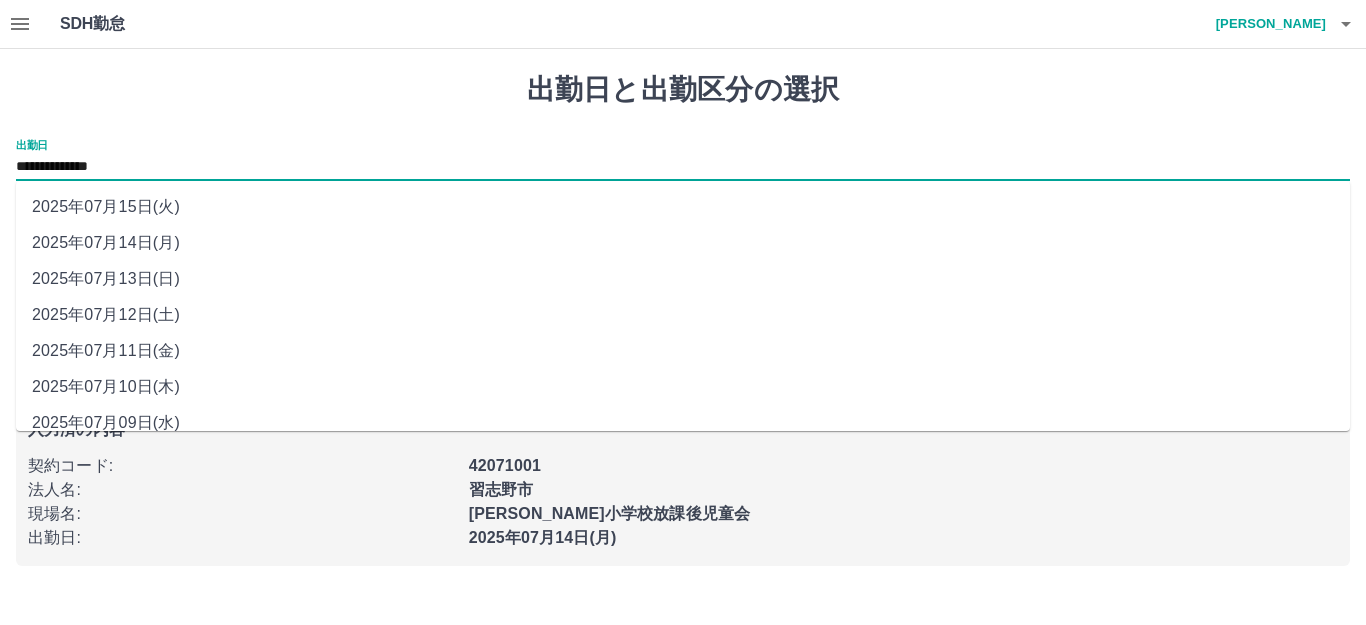 drag, startPoint x: 144, startPoint y: 172, endPoint x: 170, endPoint y: 313, distance: 143.37712 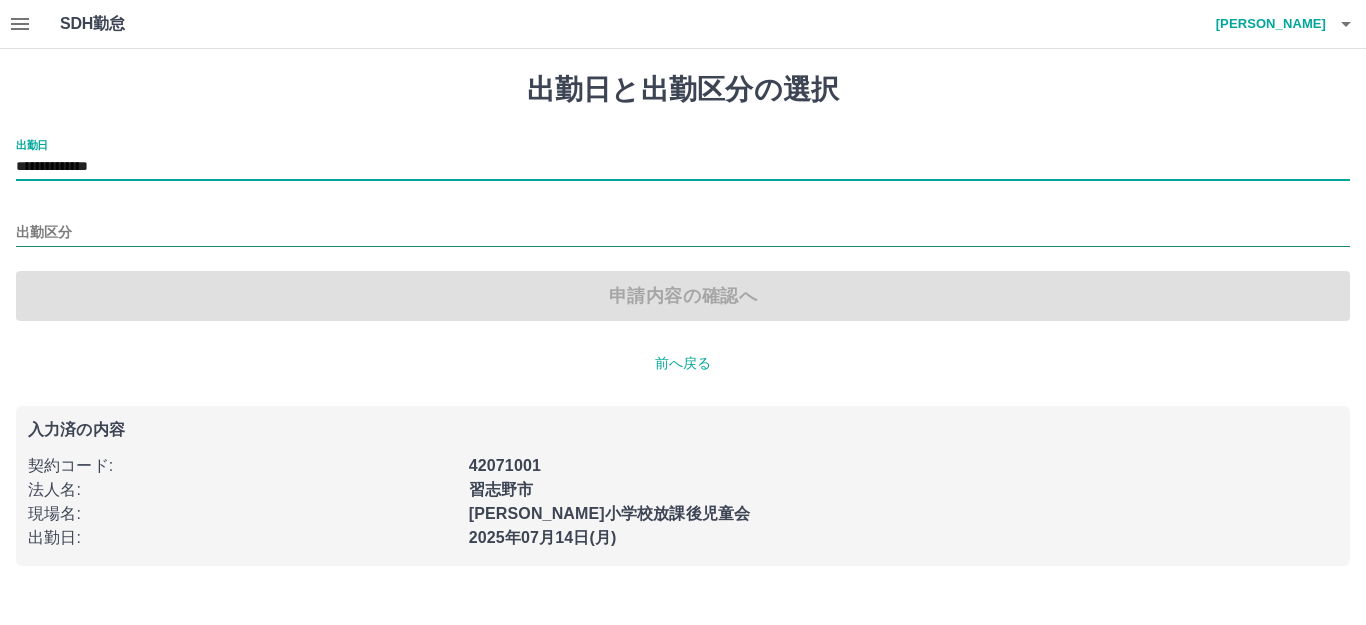 click on "出勤区分" at bounding box center (683, 233) 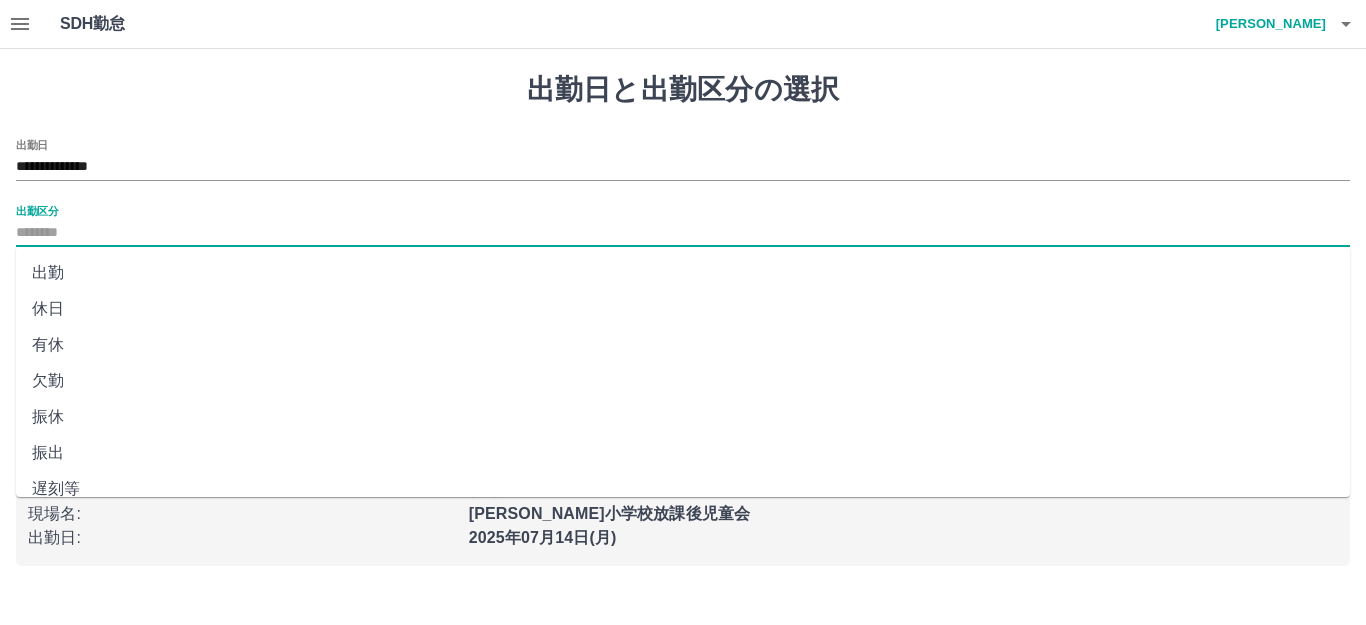 click on "出勤" at bounding box center (683, 273) 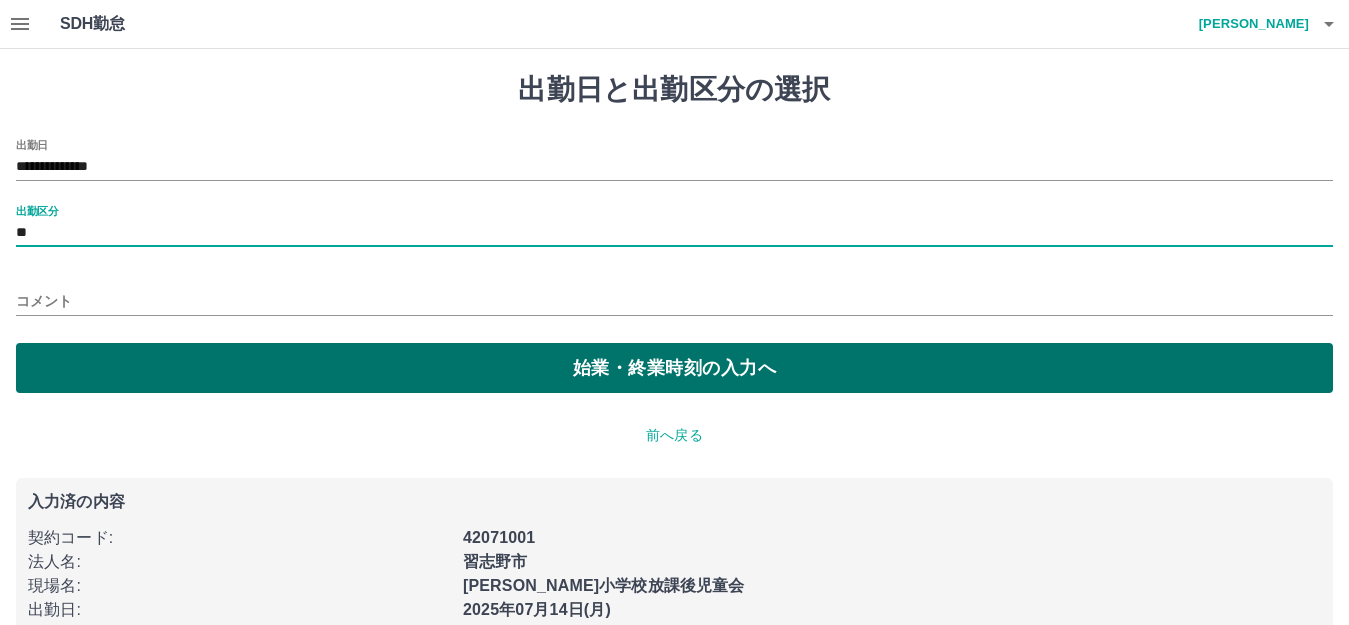 click on "始業・終業時刻の入力へ" at bounding box center [674, 368] 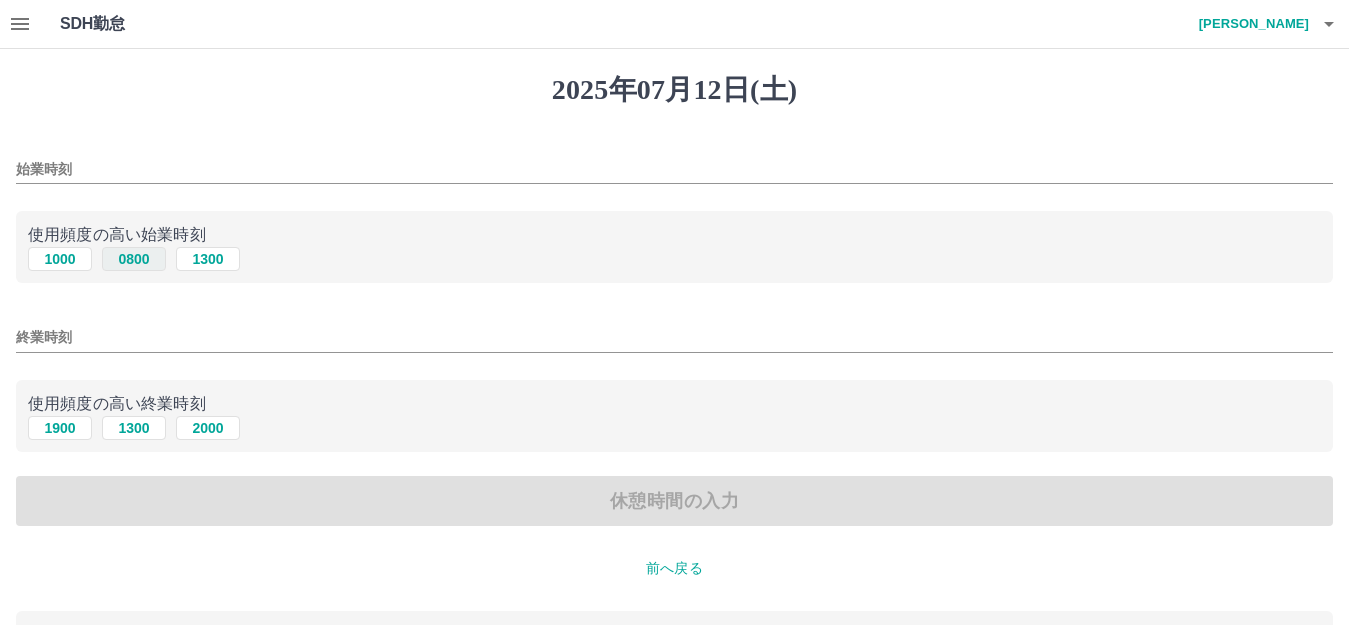 click on "0800" at bounding box center (134, 259) 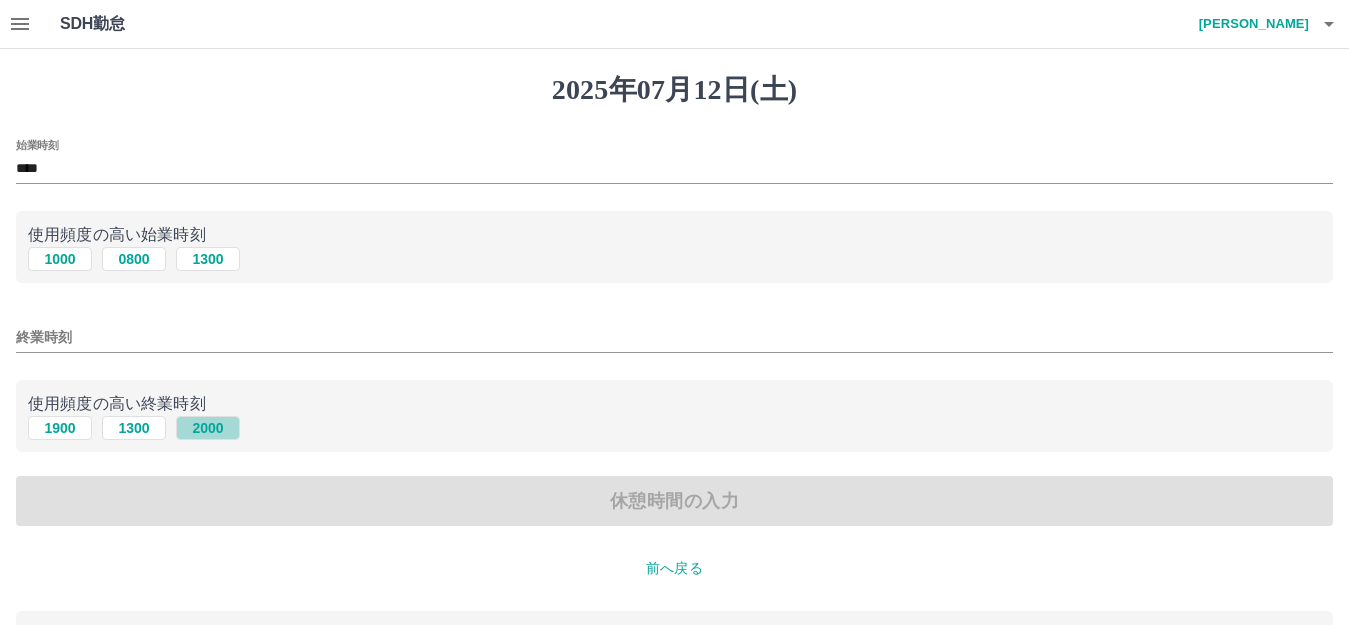 click on "2000" at bounding box center [208, 428] 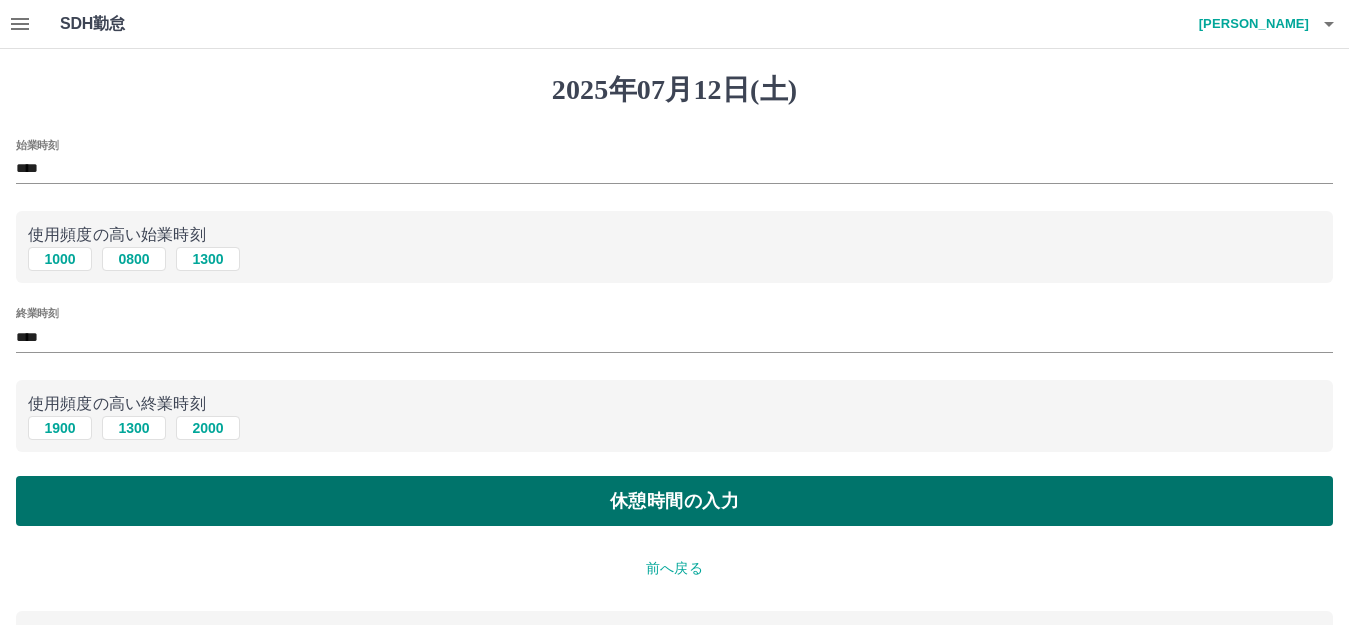 click on "休憩時間の入力" at bounding box center [674, 501] 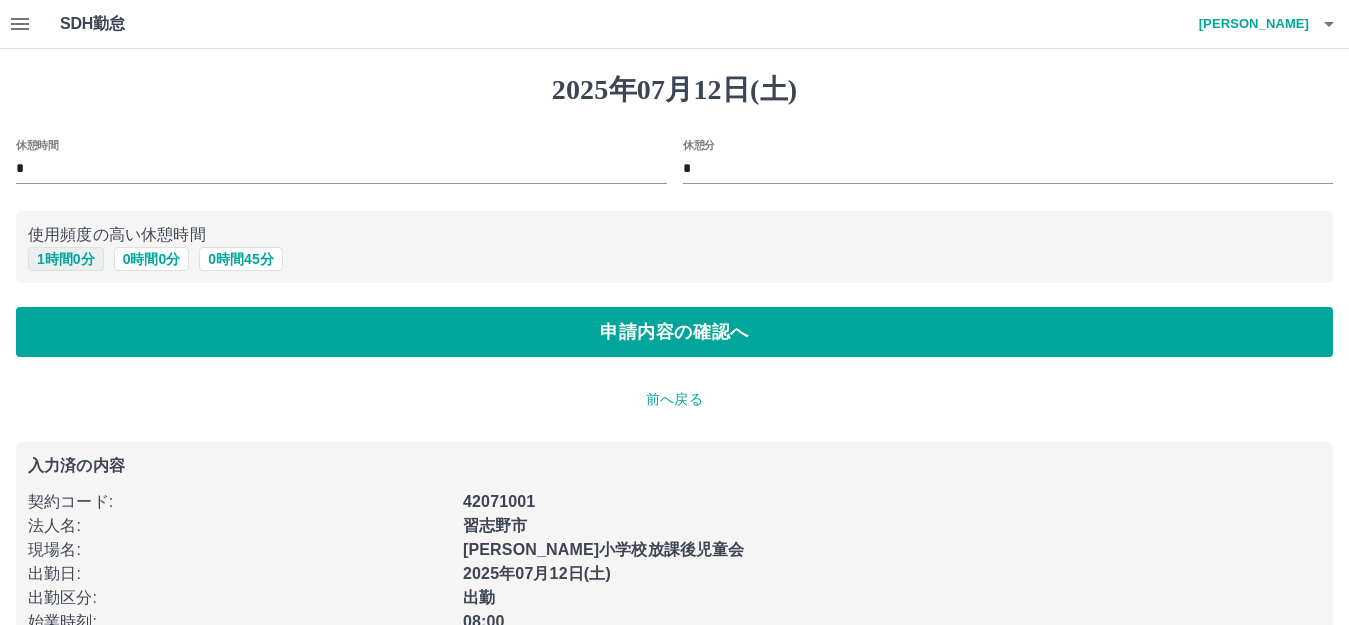 click on "1 時間 0 分" at bounding box center [66, 259] 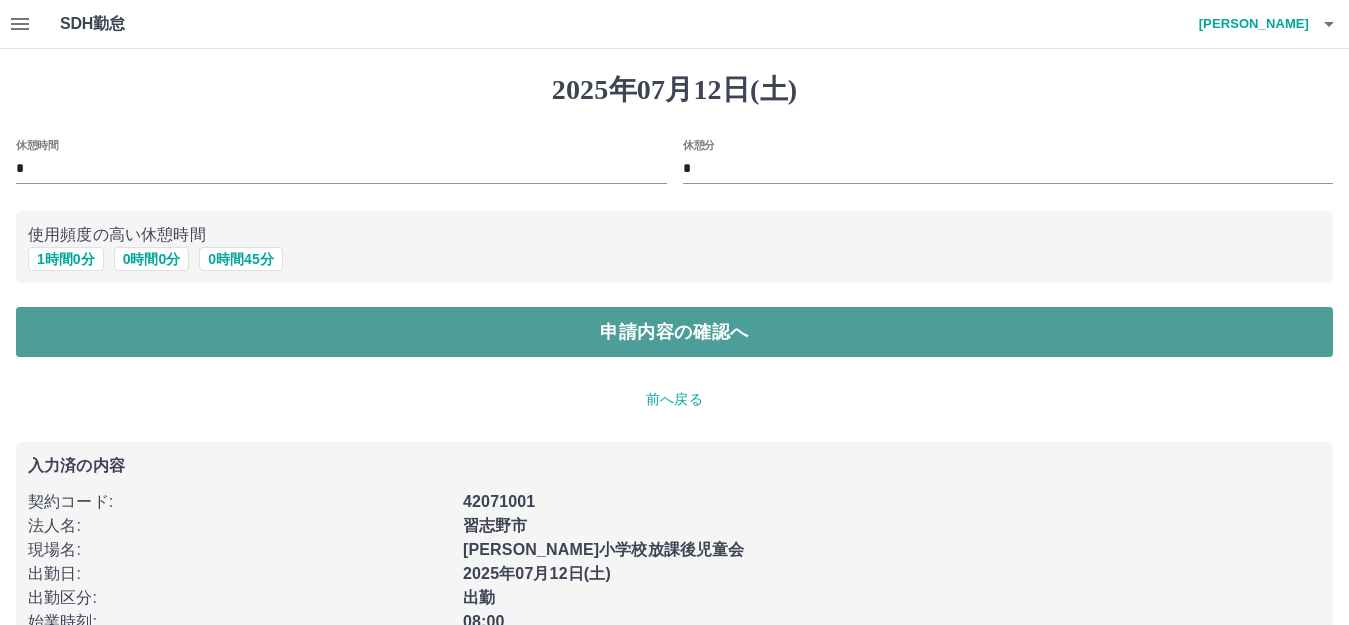 click on "申請内容の確認へ" at bounding box center (674, 332) 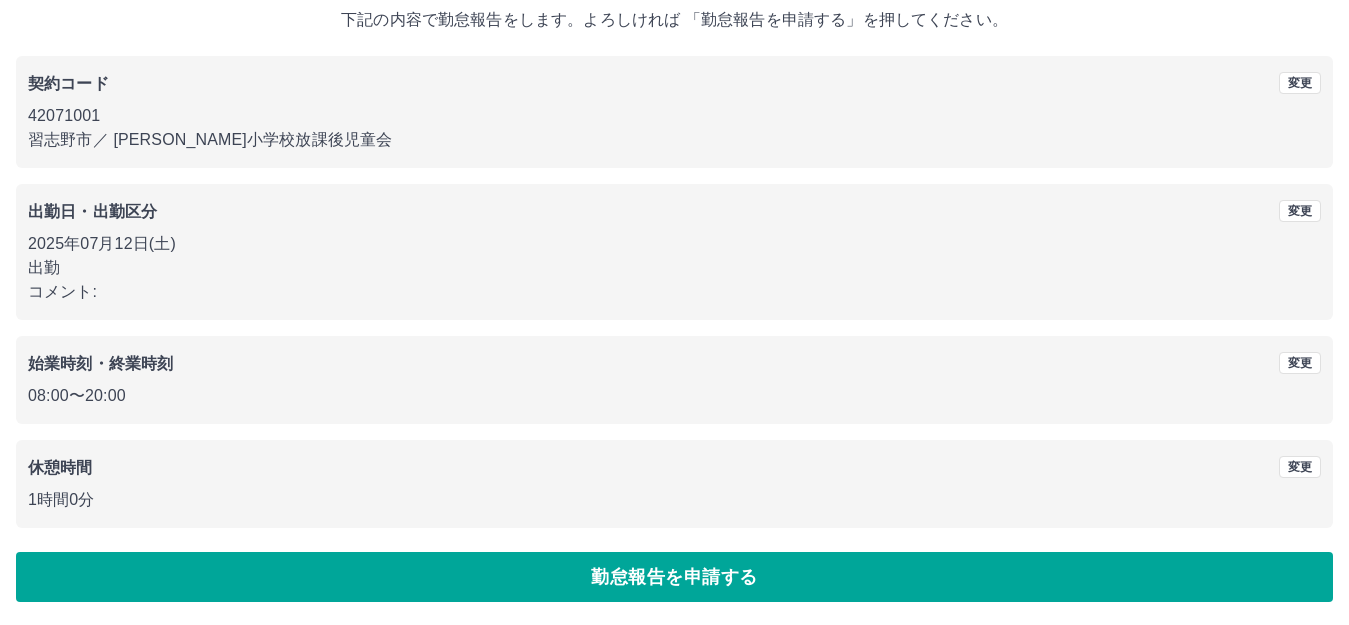 scroll, scrollTop: 124, scrollLeft: 0, axis: vertical 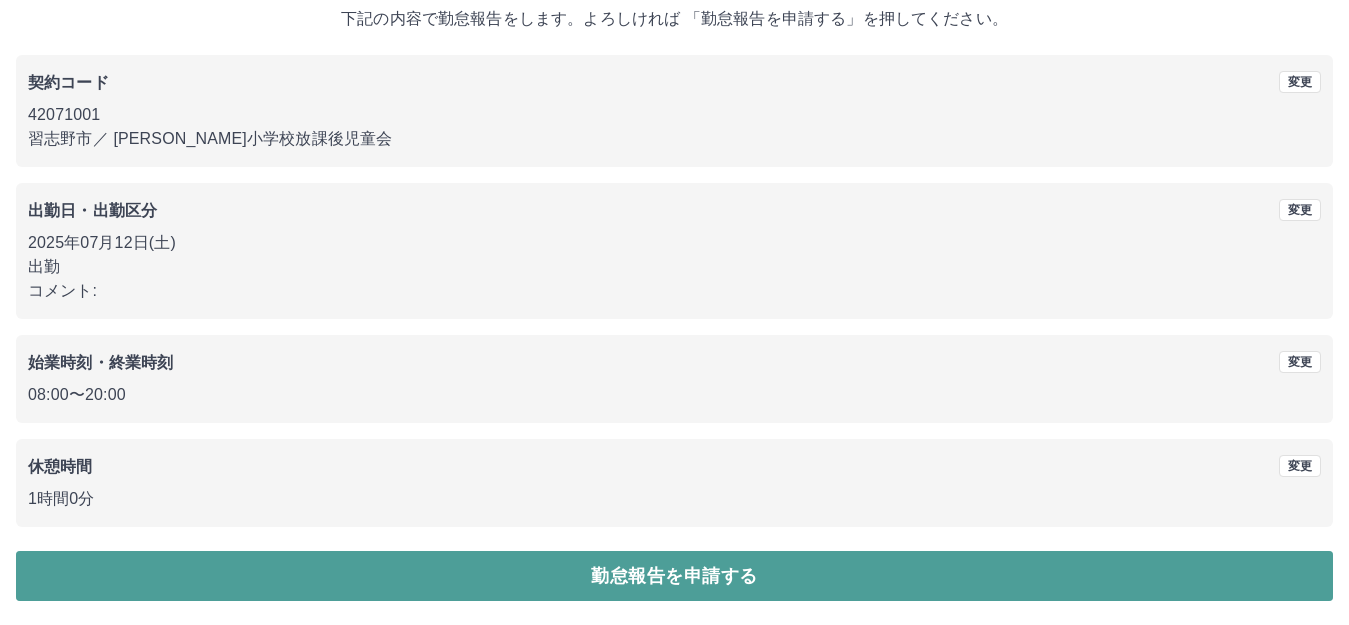 click on "勤怠報告を申請する" at bounding box center (674, 576) 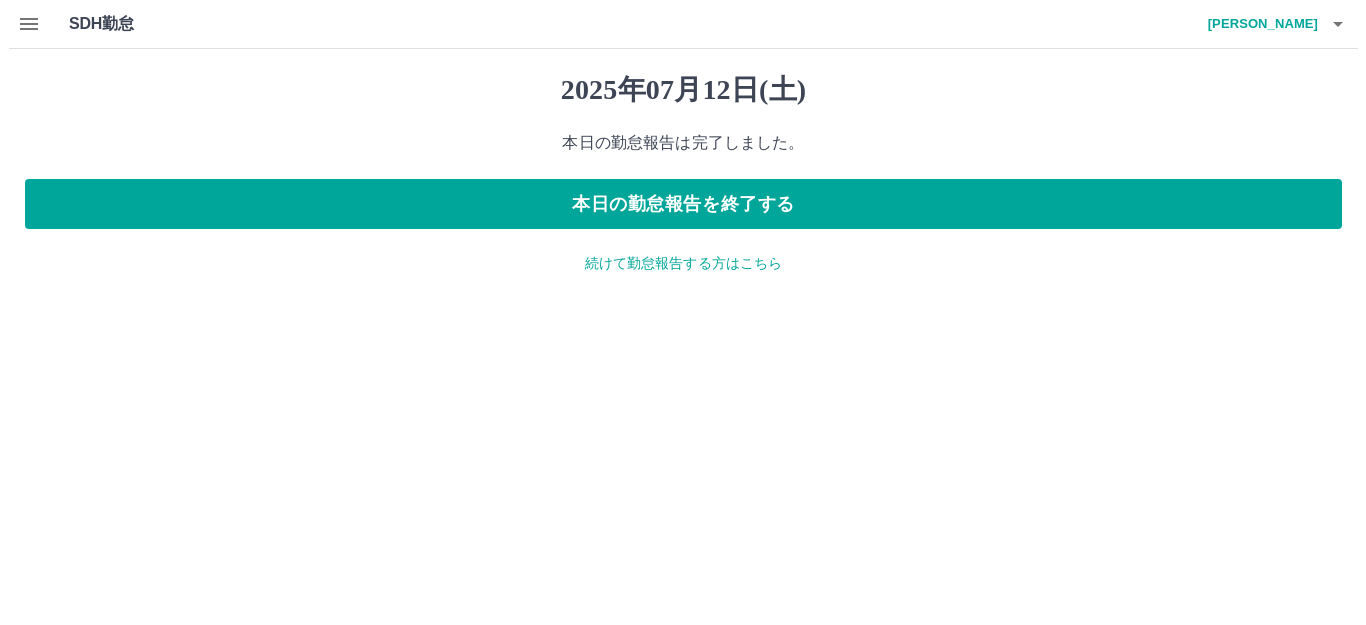 scroll, scrollTop: 0, scrollLeft: 0, axis: both 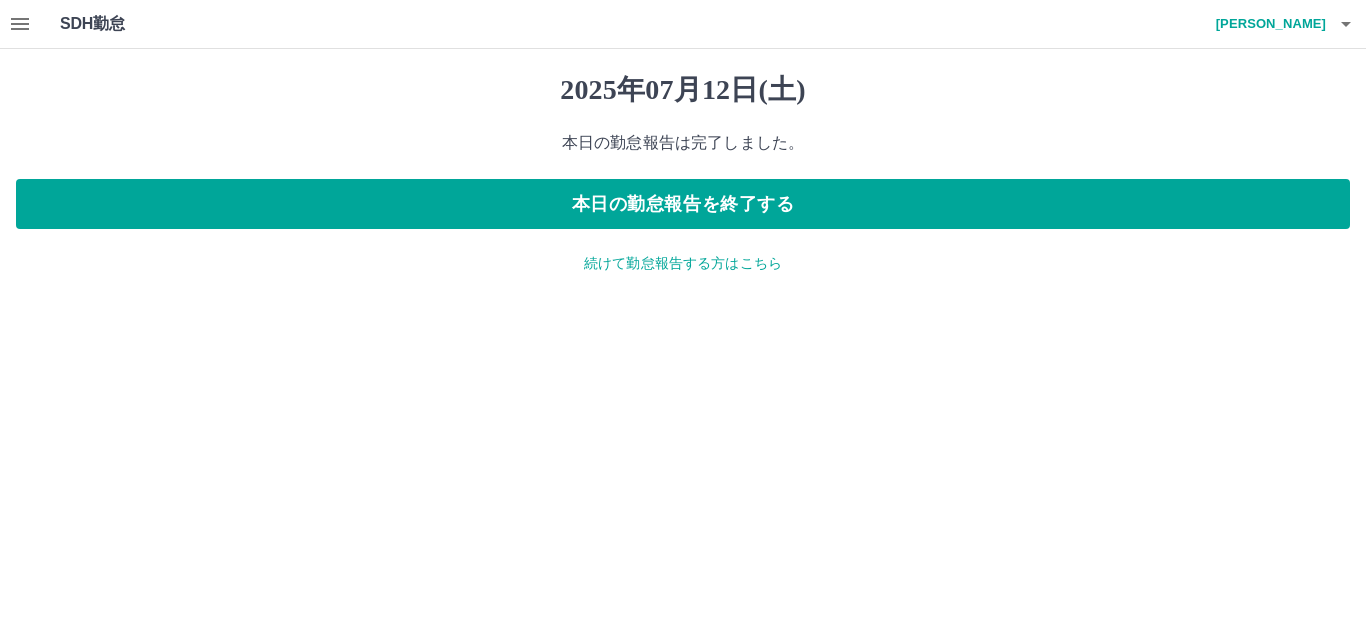 click on "続けて勤怠報告する方はこちら" at bounding box center (683, 263) 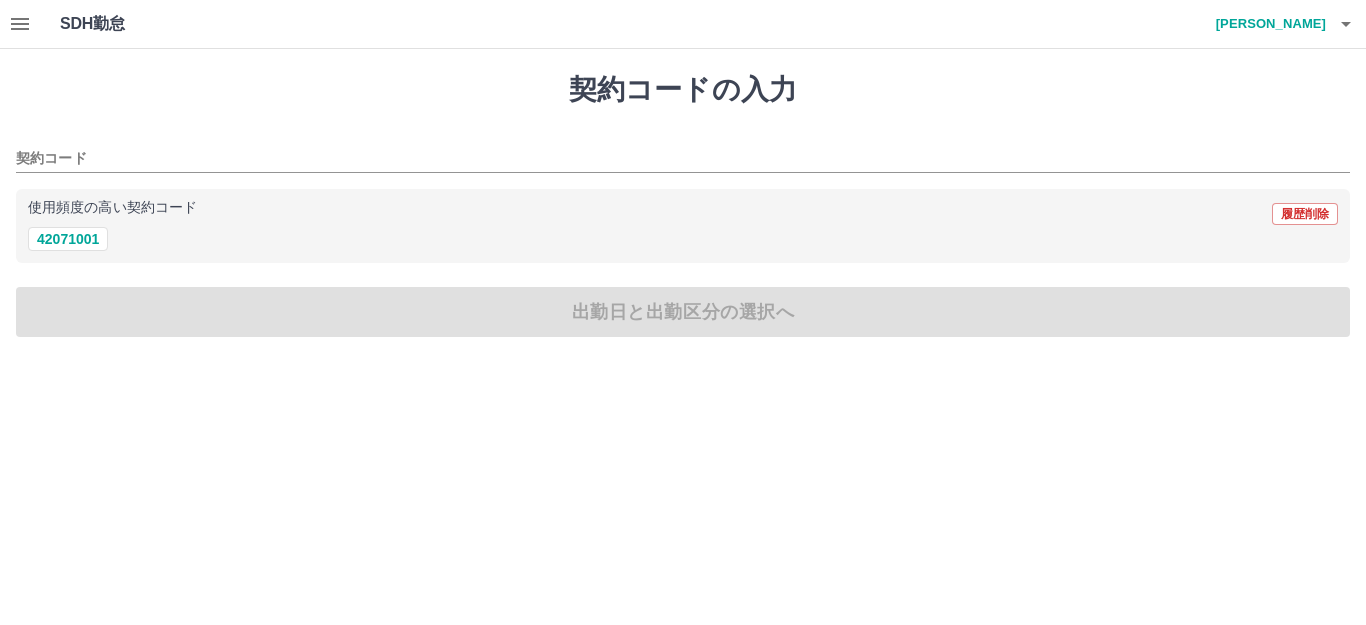 click 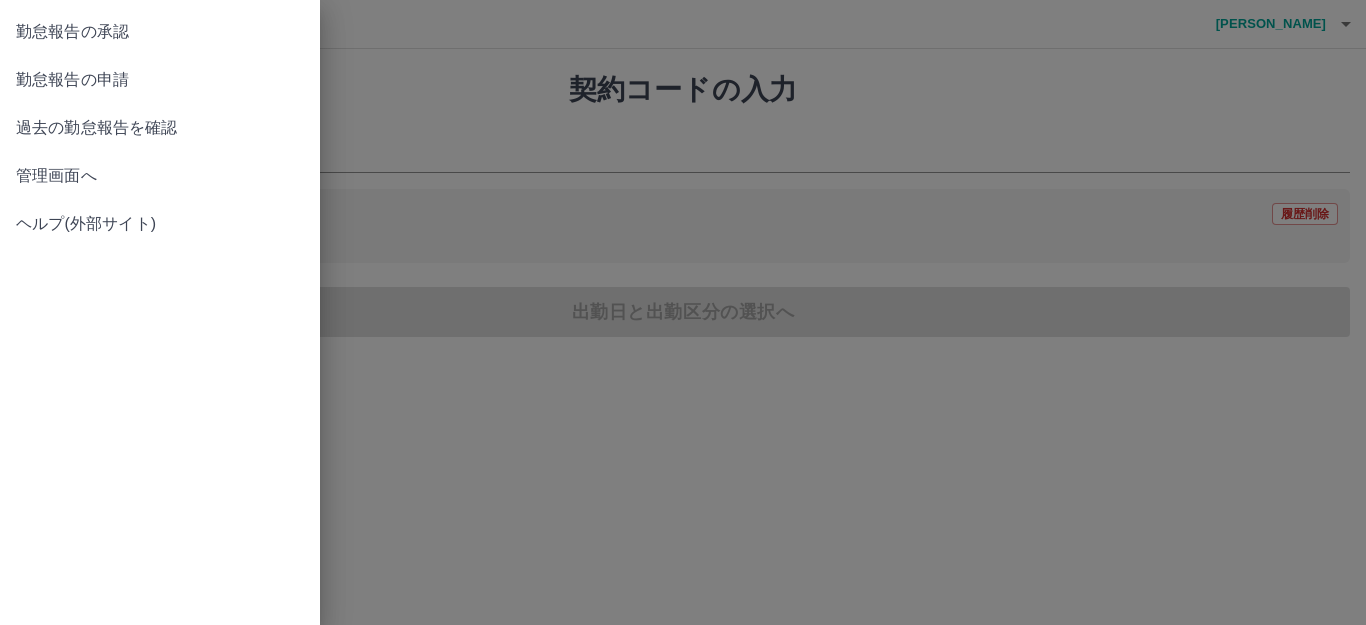 click on "勤怠報告の申請" at bounding box center (160, 80) 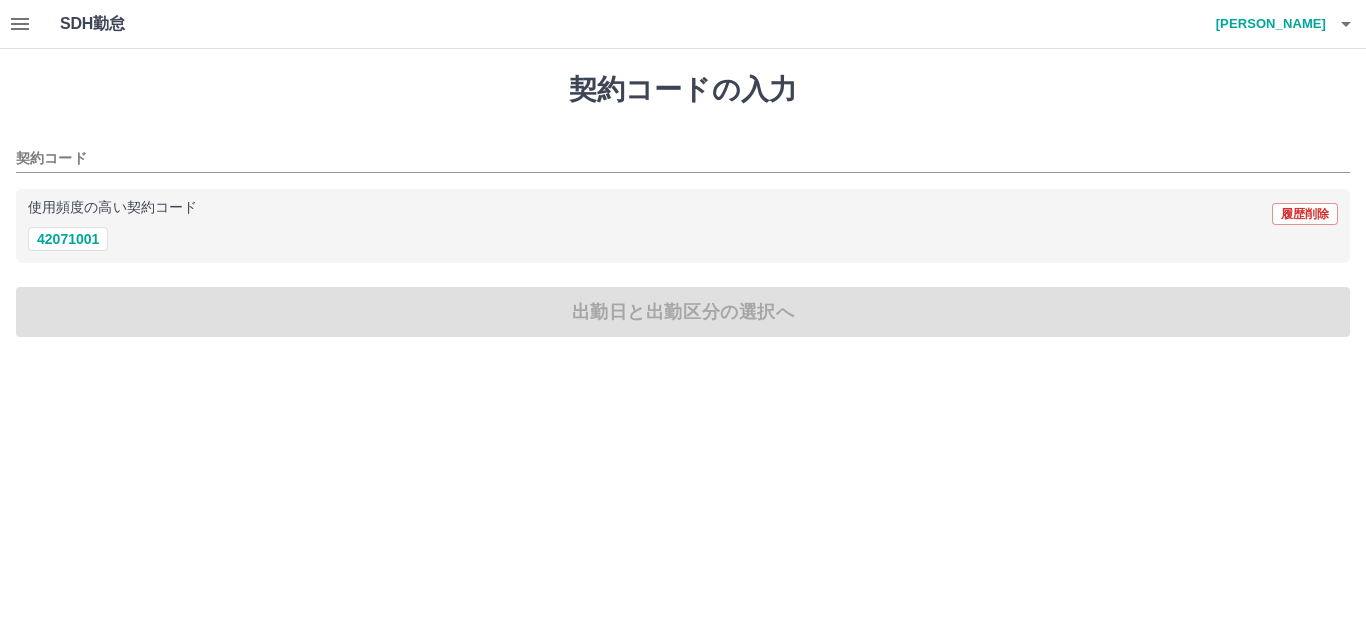 click on "使用頻度の高い契約コード 履歴削除 42071001" at bounding box center (683, 226) 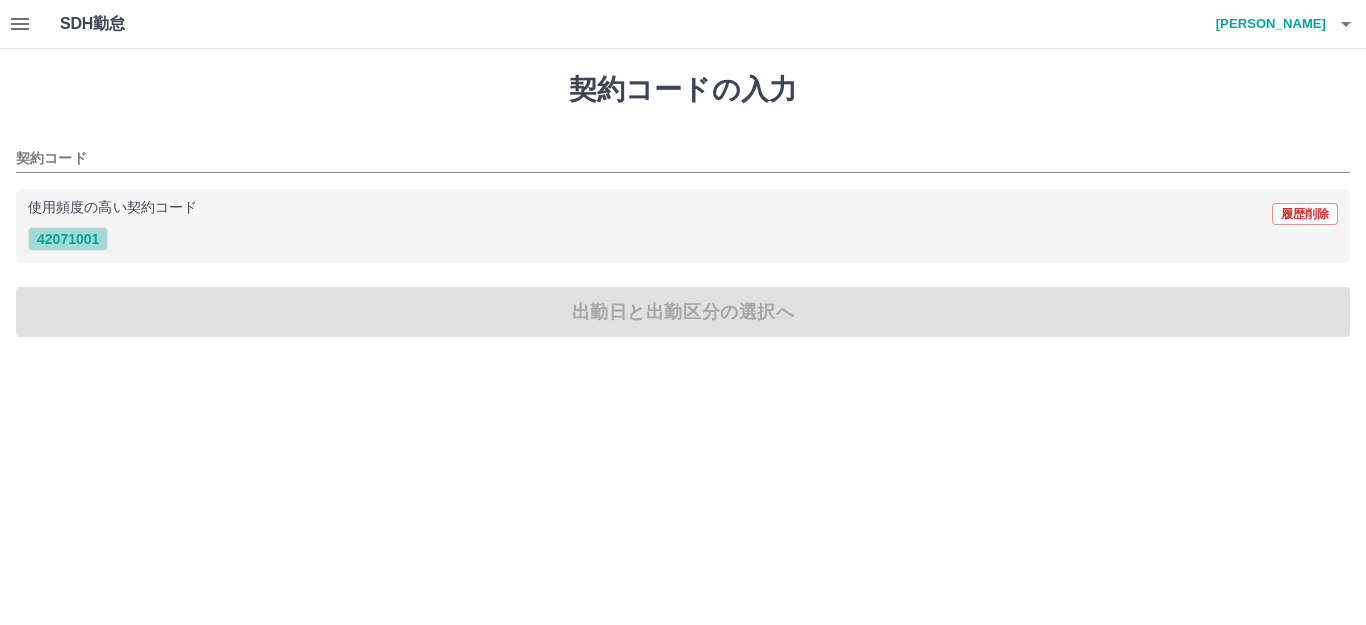 click on "42071001" at bounding box center [68, 239] 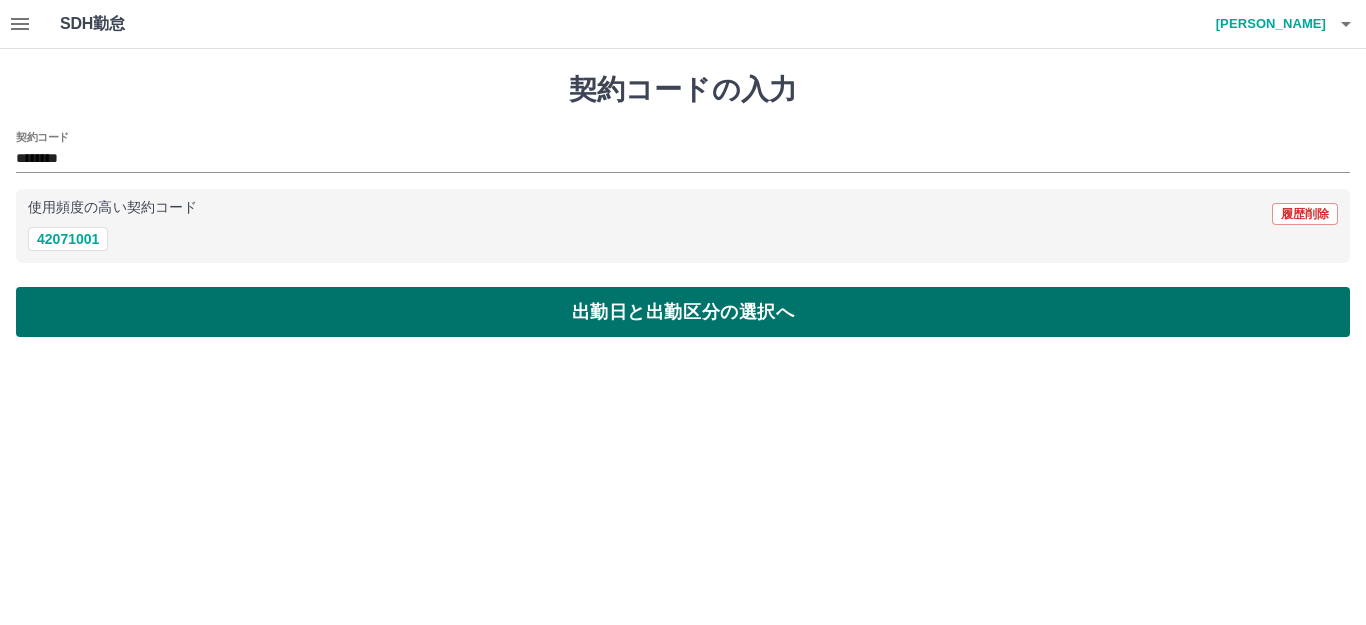 click on "出勤日と出勤区分の選択へ" at bounding box center (683, 312) 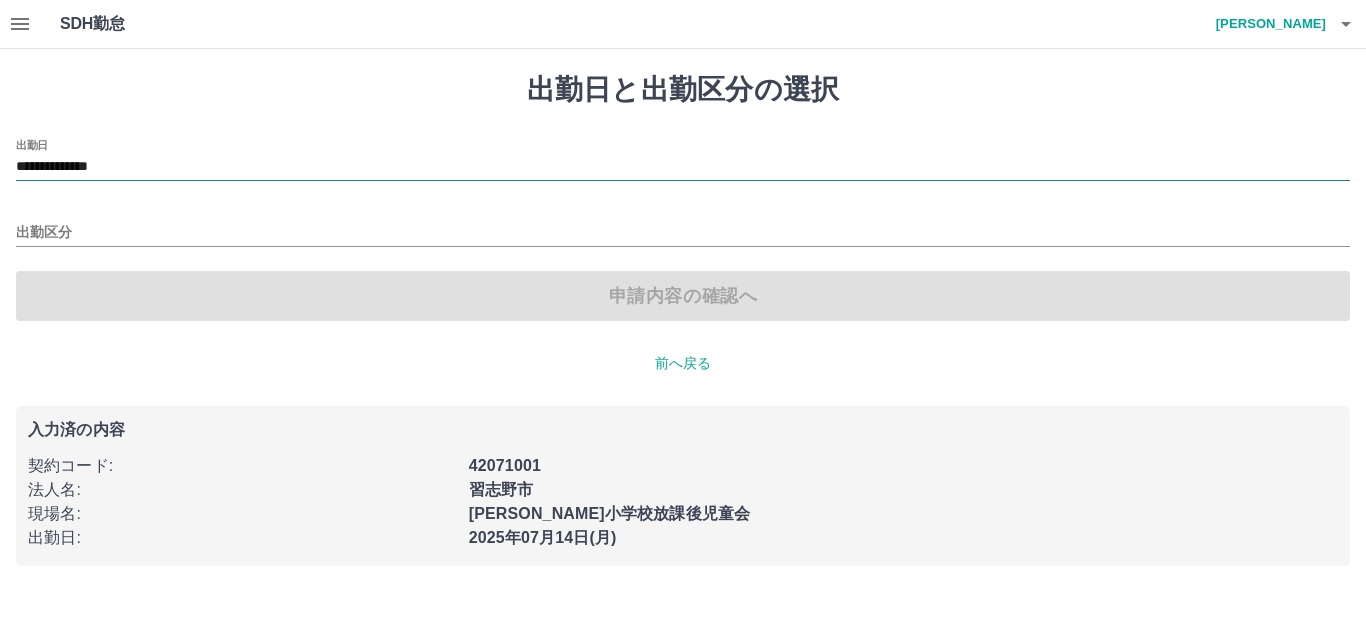 click on "**********" at bounding box center [683, 167] 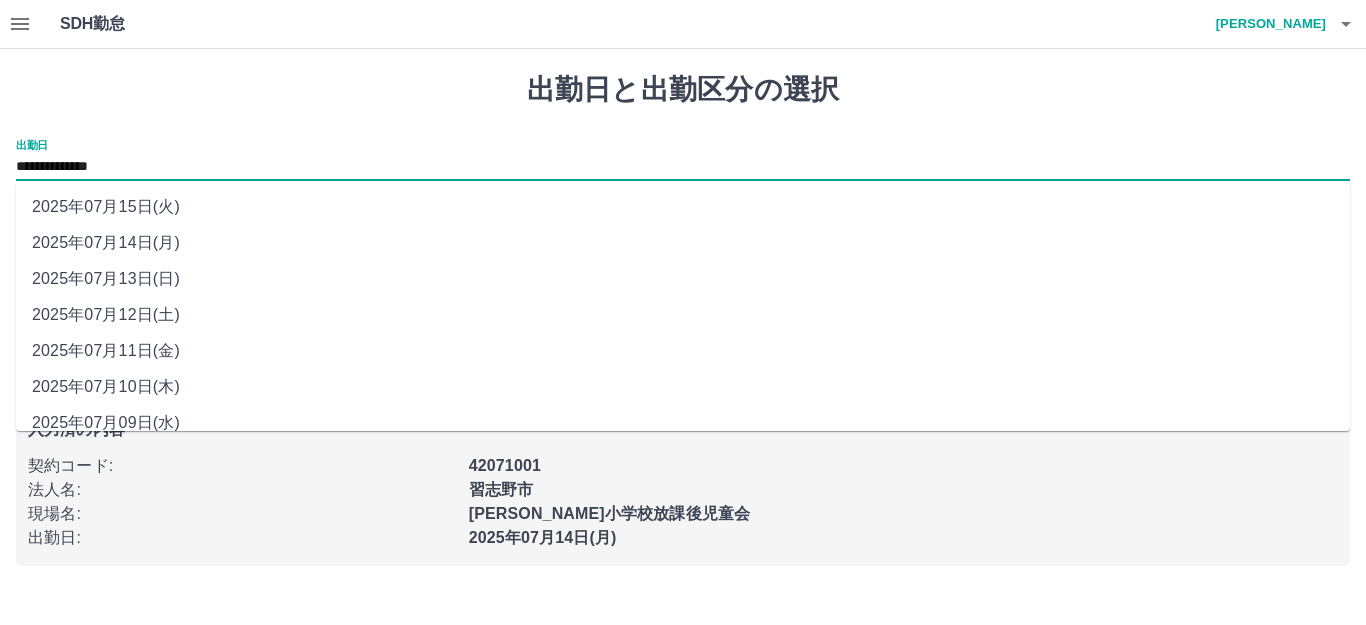 drag, startPoint x: 128, startPoint y: 170, endPoint x: 134, endPoint y: 277, distance: 107.16809 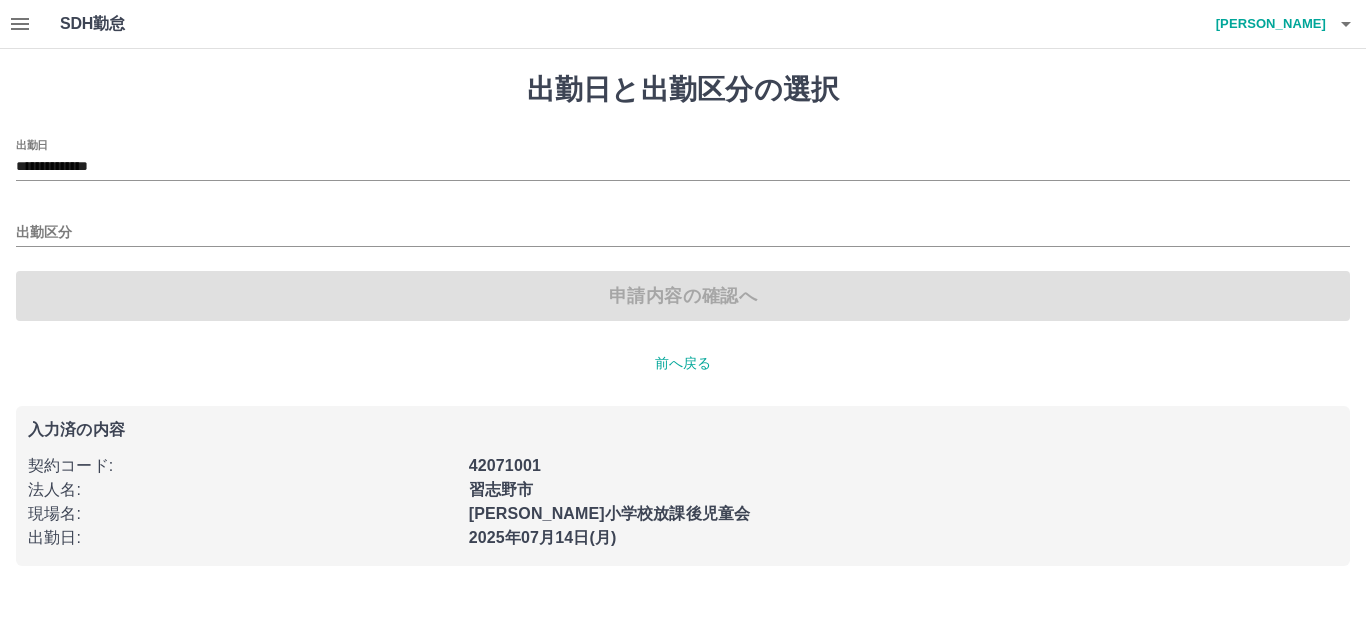 click on "**********" at bounding box center (683, 230) 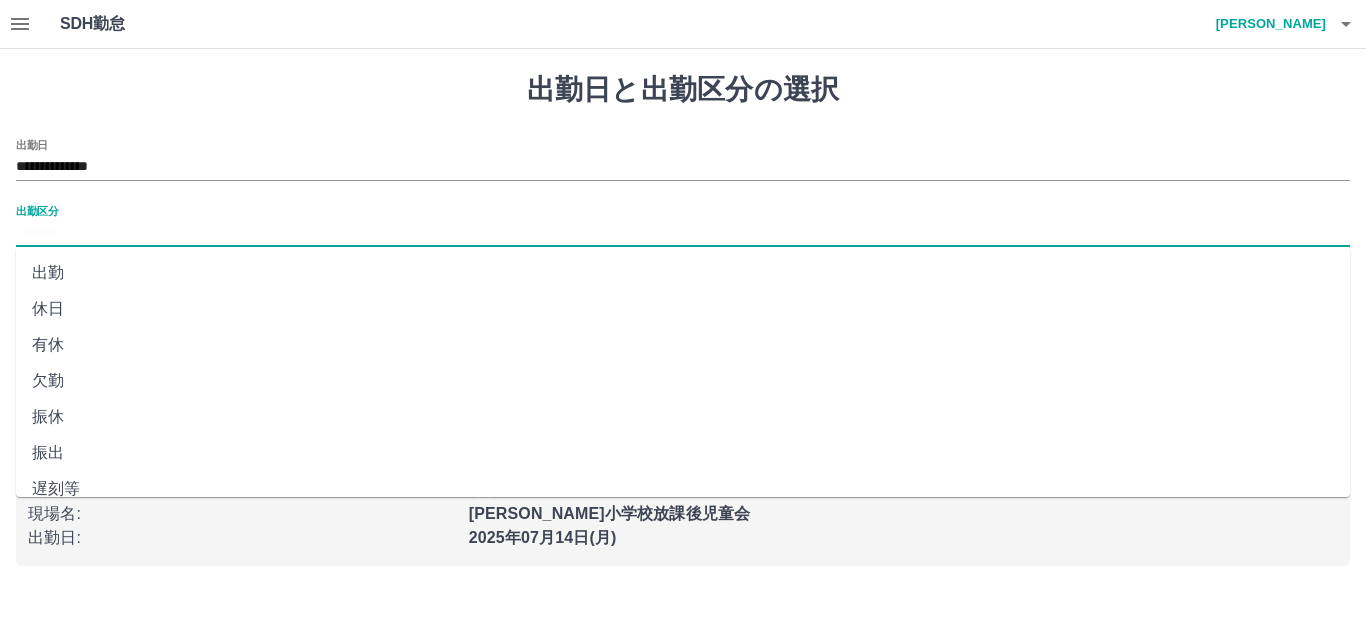 click on "出勤区分" at bounding box center (683, 233) 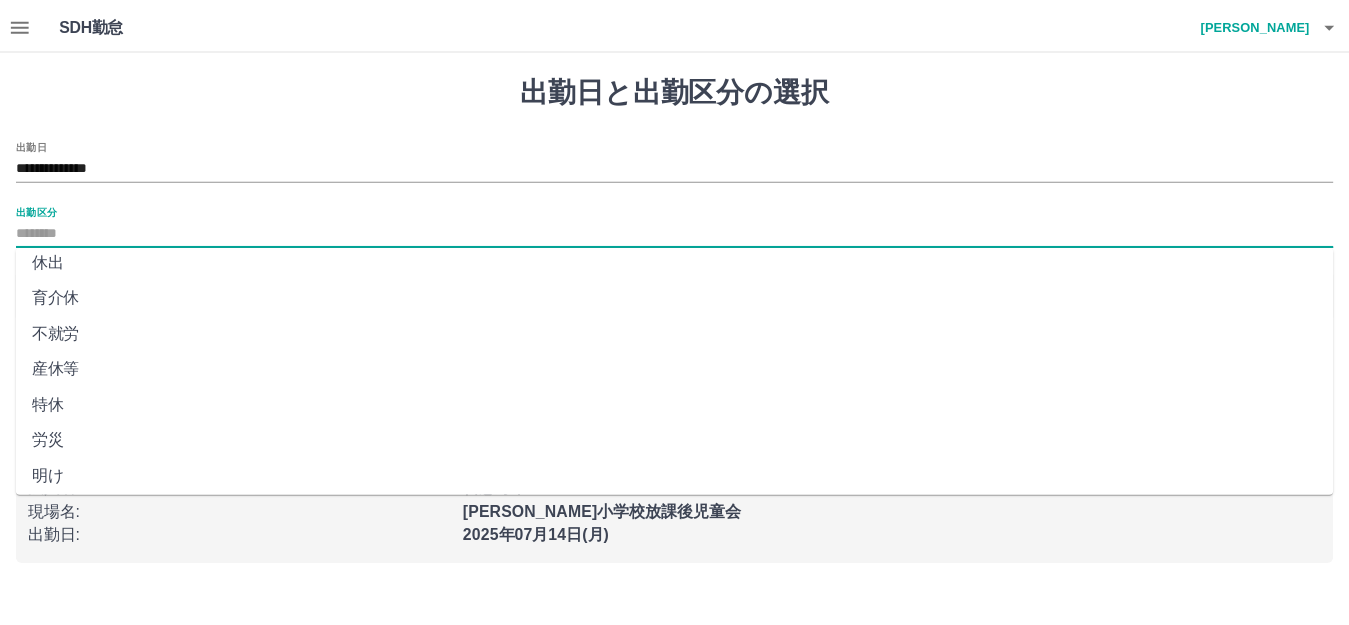 scroll, scrollTop: 414, scrollLeft: 0, axis: vertical 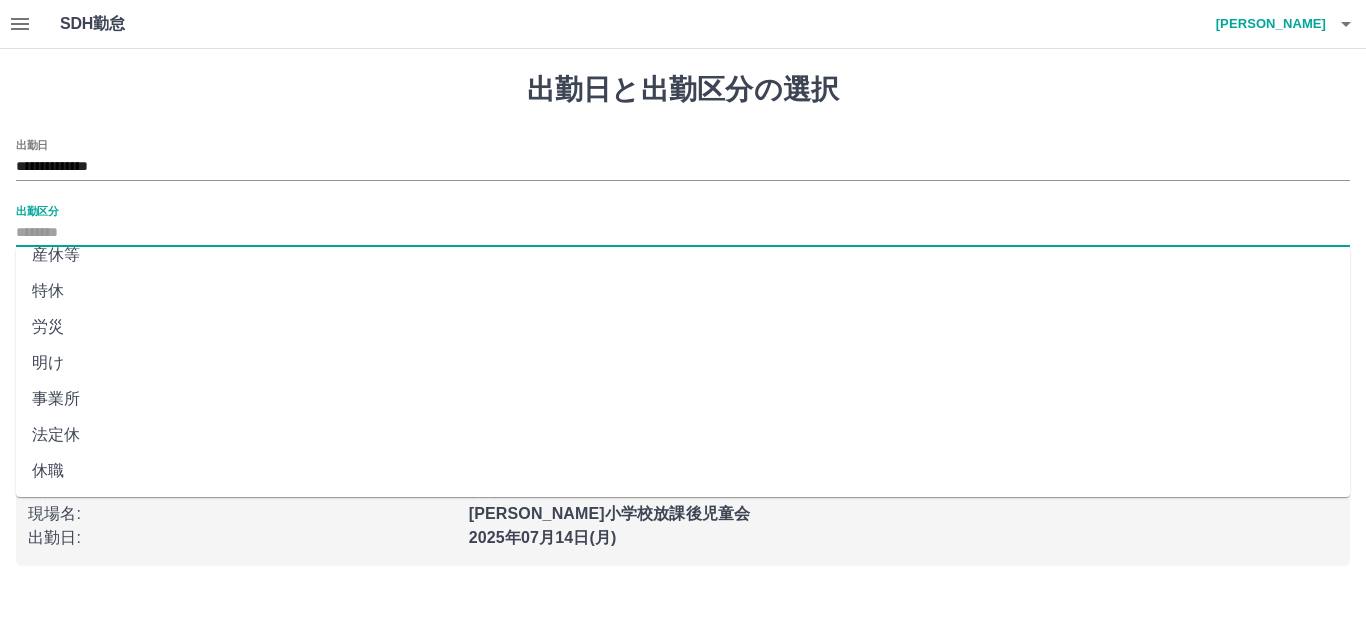 click on "法定休" at bounding box center (683, 435) 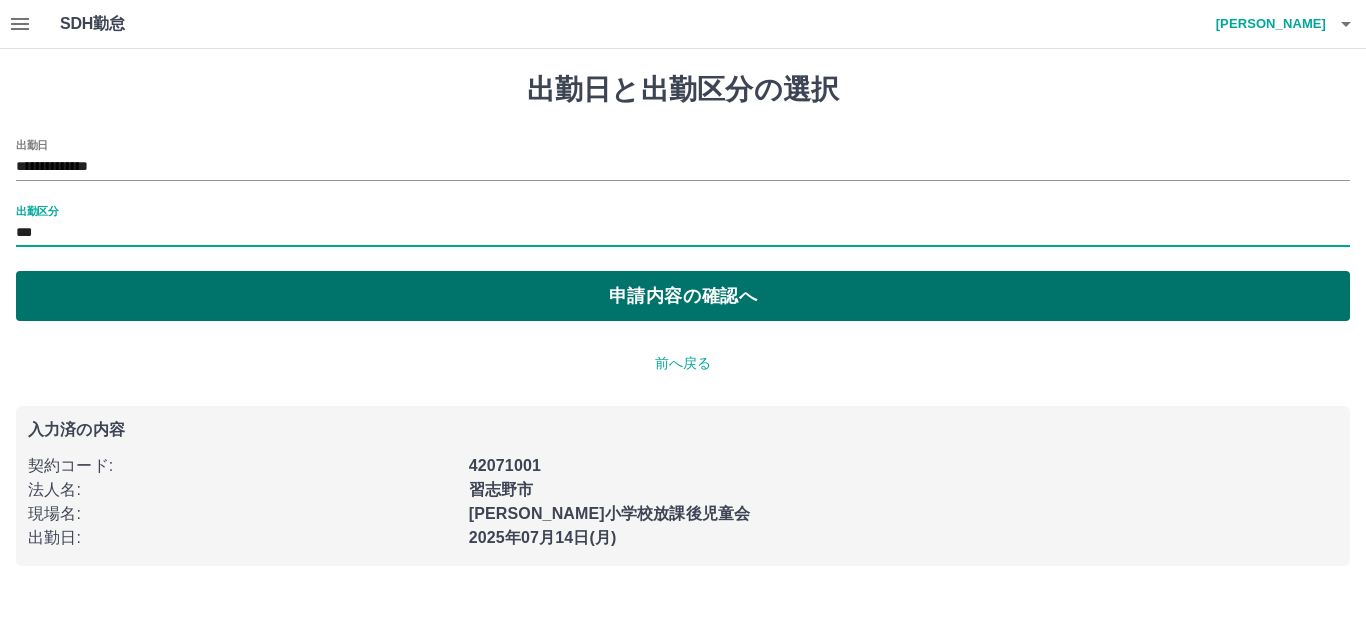 click on "申請内容の確認へ" at bounding box center [683, 296] 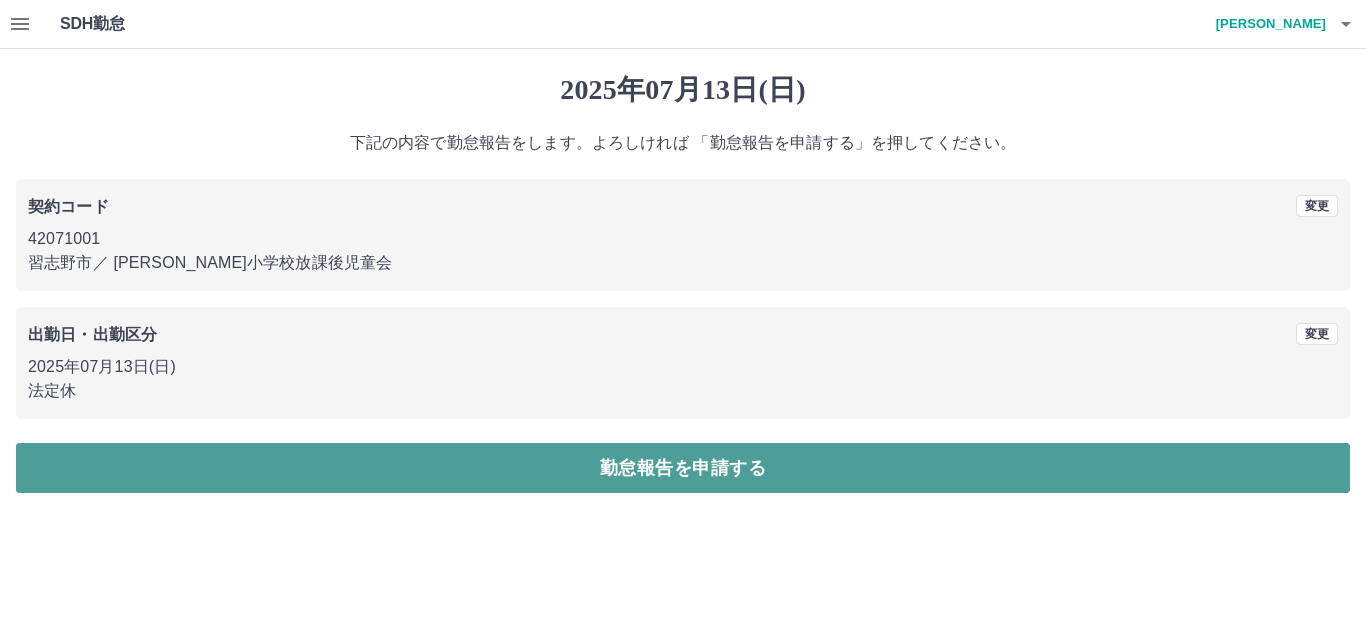 click on "勤怠報告を申請する" at bounding box center (683, 468) 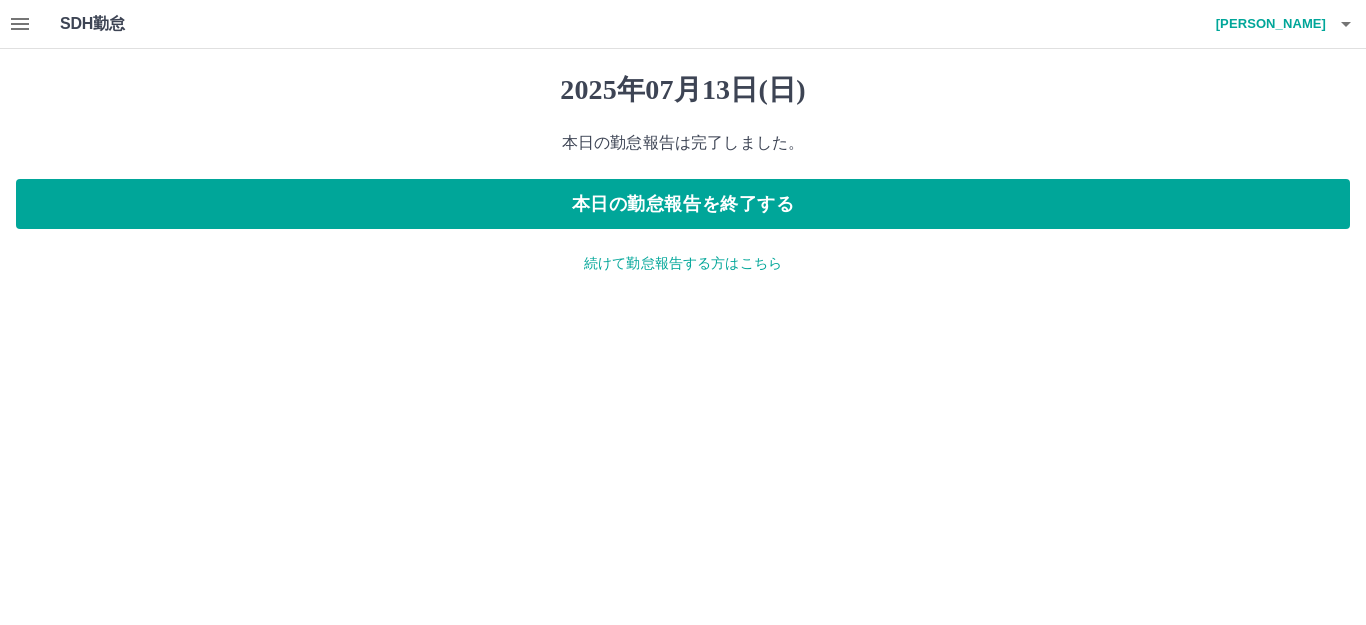 click 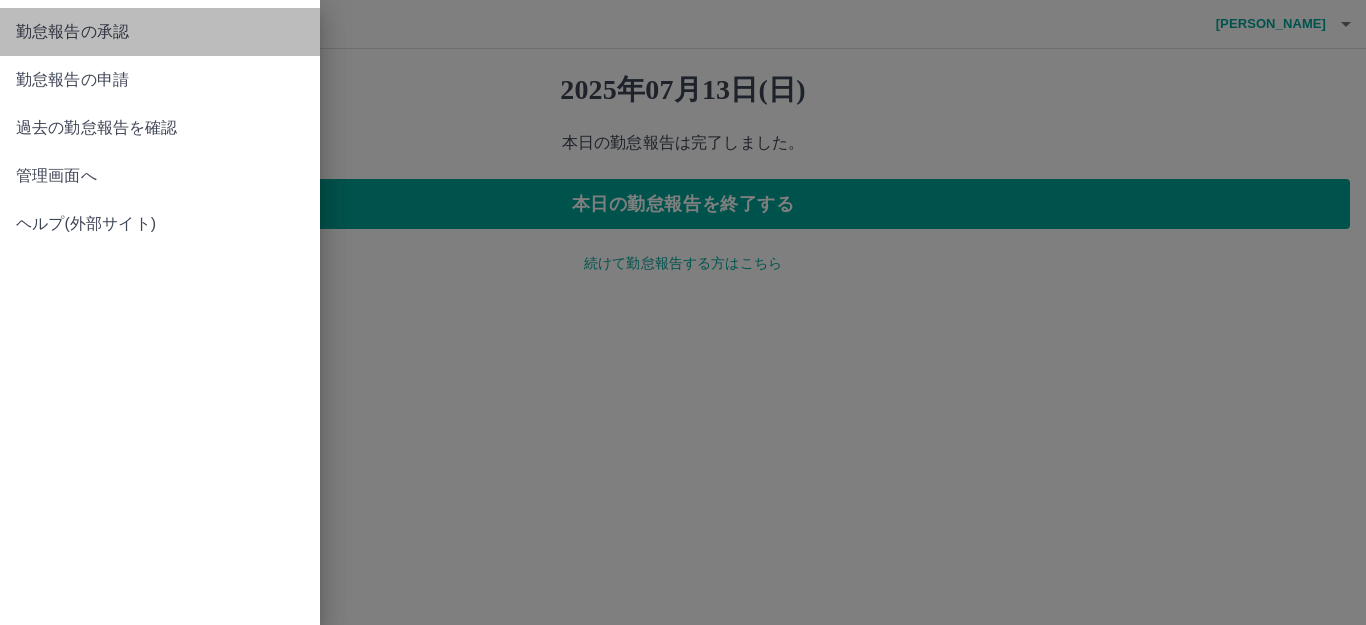 click on "勤怠報告の承認" at bounding box center [160, 32] 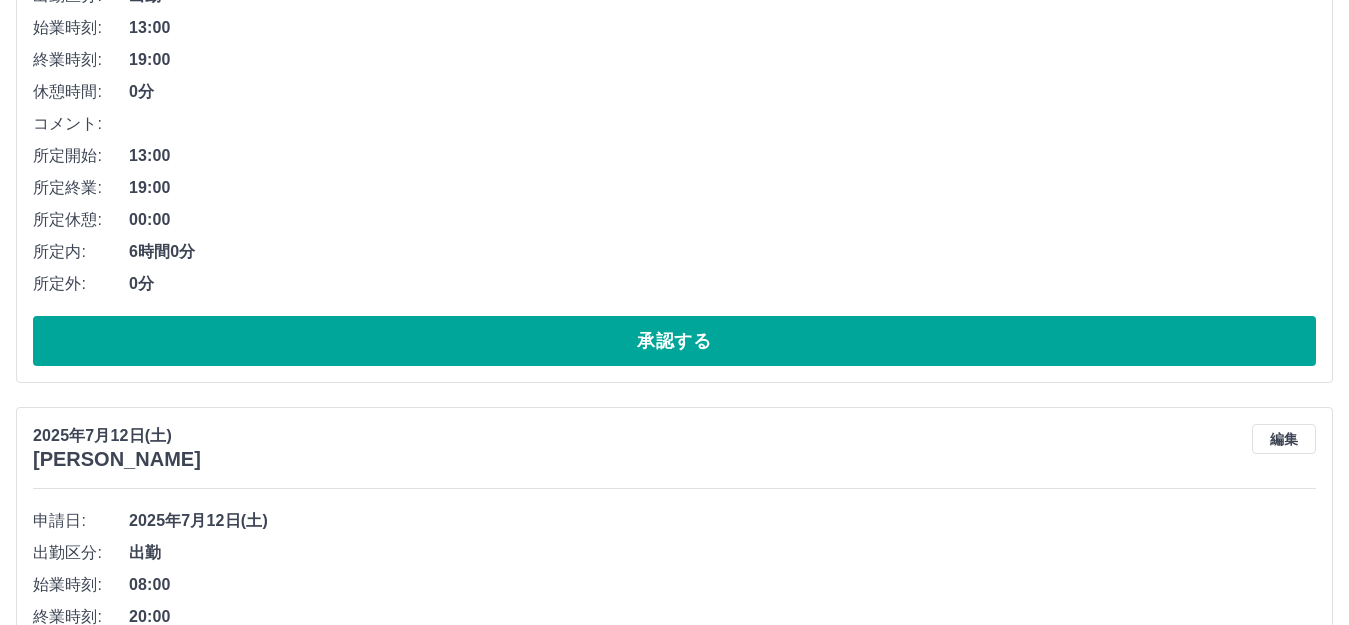 scroll, scrollTop: 656, scrollLeft: 0, axis: vertical 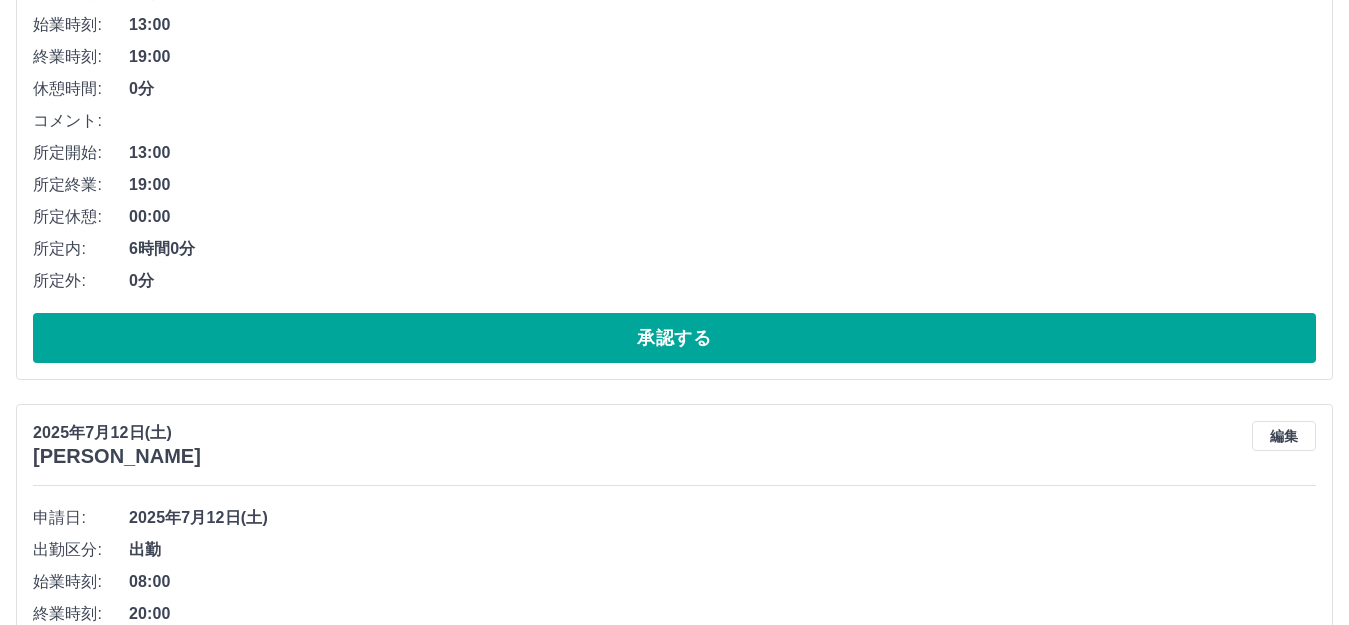 click on "申請日: 2025年7月12日(土) 出勤区分: 出勤 始業時刻: 13:00 終業時刻: 19:00 休憩時間: 0分 コメント: 所定開始: 13:00 所定終業: 19:00 所定休憩: 00:00 所定内: 6時間0分 所定外: 0分 承認する" at bounding box center [674, 154] 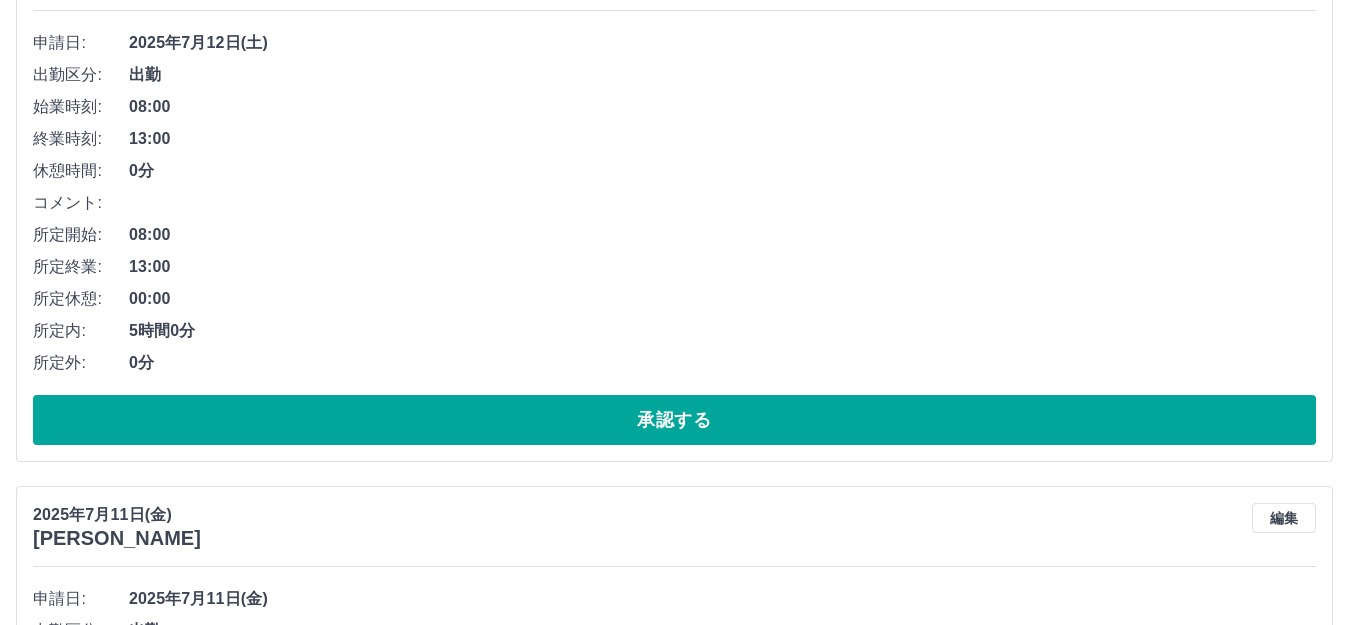 scroll, scrollTop: 1688, scrollLeft: 0, axis: vertical 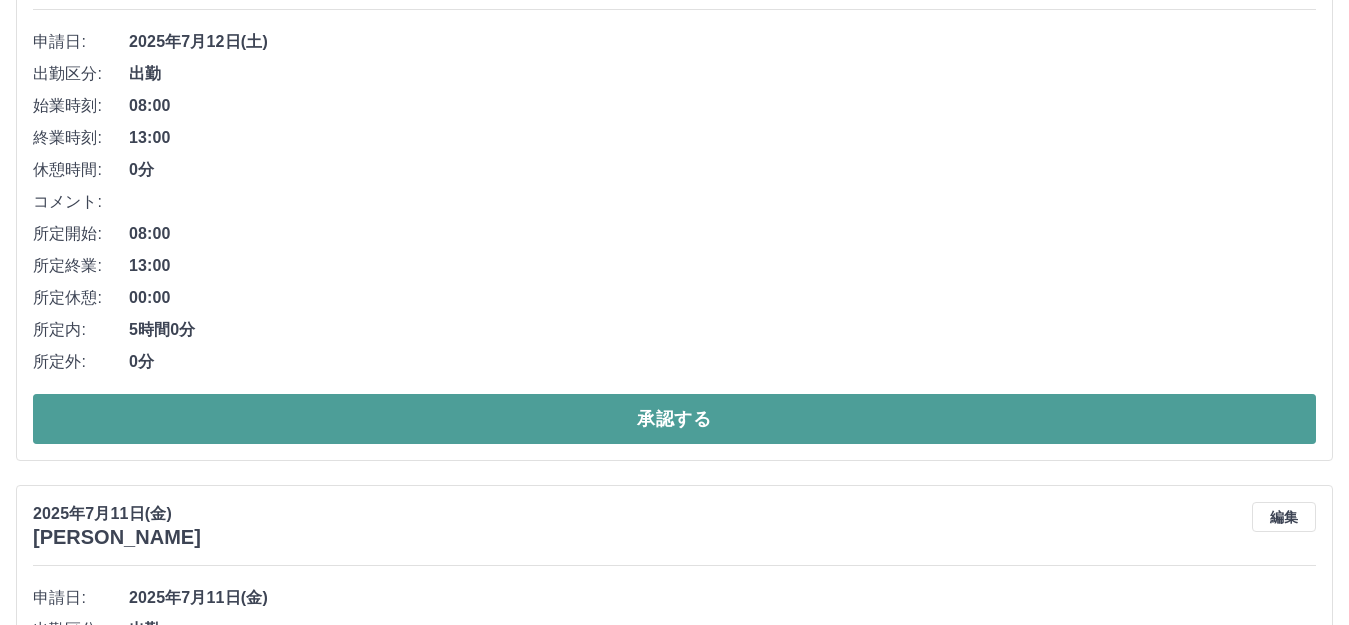 click on "承認する" at bounding box center [674, 419] 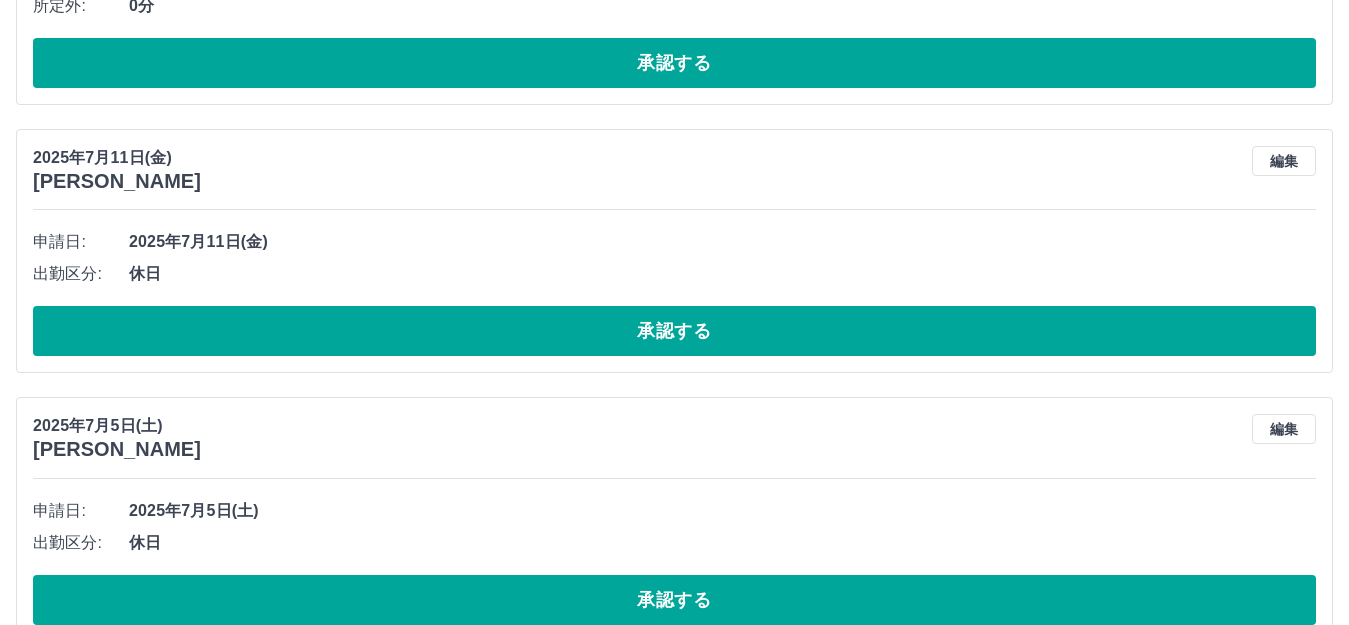 scroll, scrollTop: 2069, scrollLeft: 0, axis: vertical 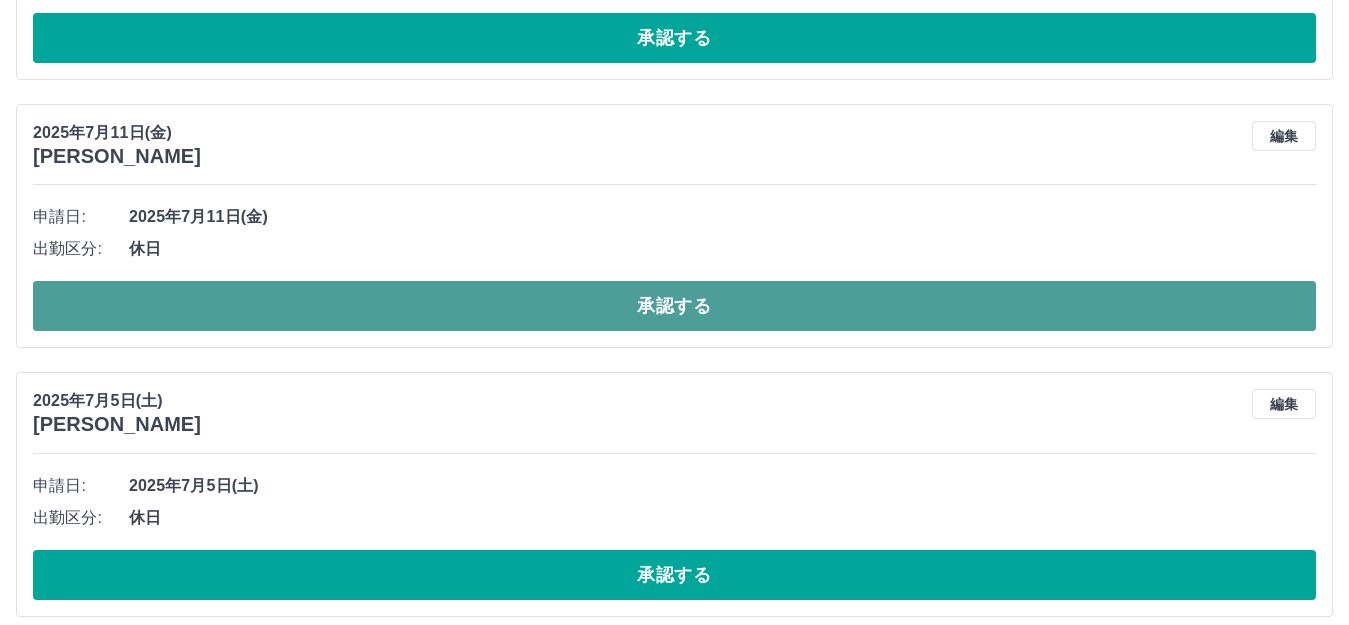 click on "承認する" at bounding box center (674, 306) 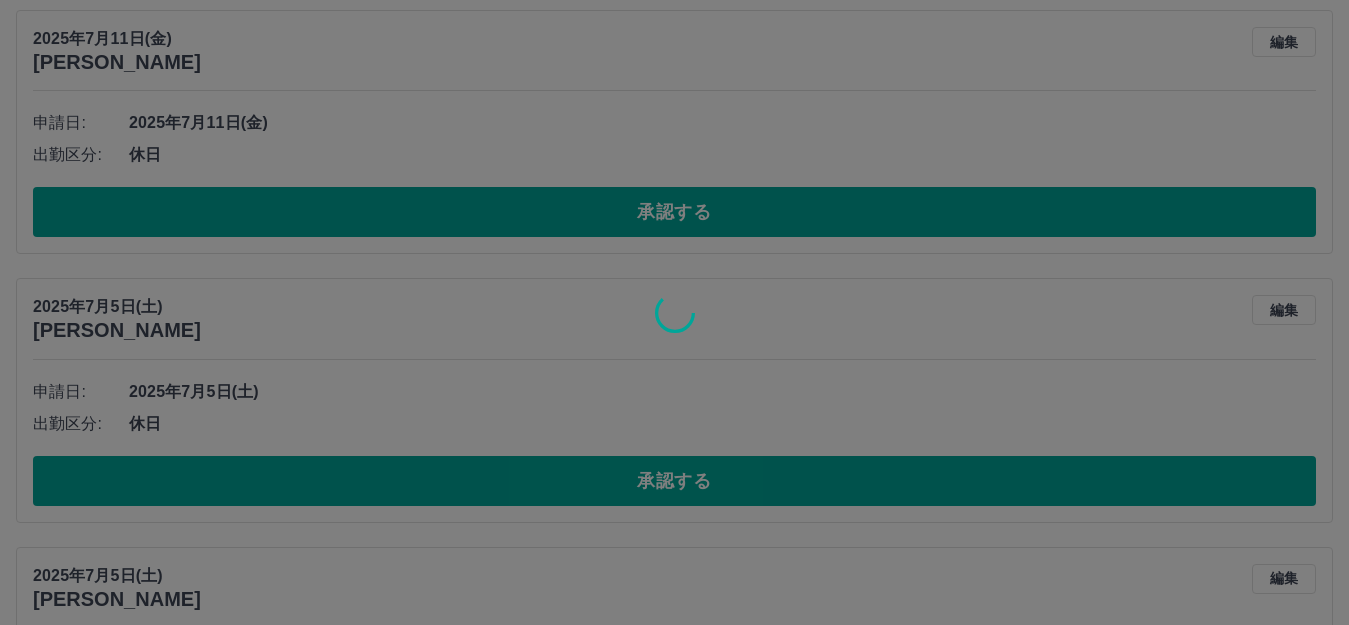 scroll, scrollTop: 1895, scrollLeft: 0, axis: vertical 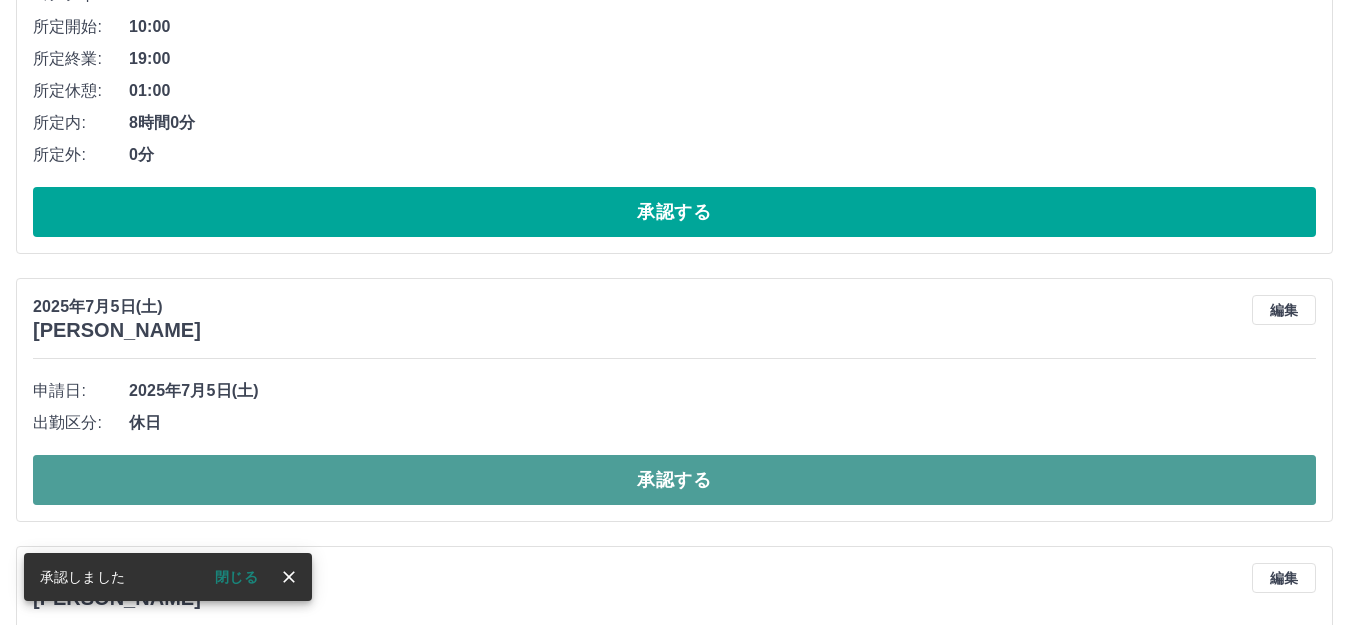 click on "承認する" at bounding box center (674, 480) 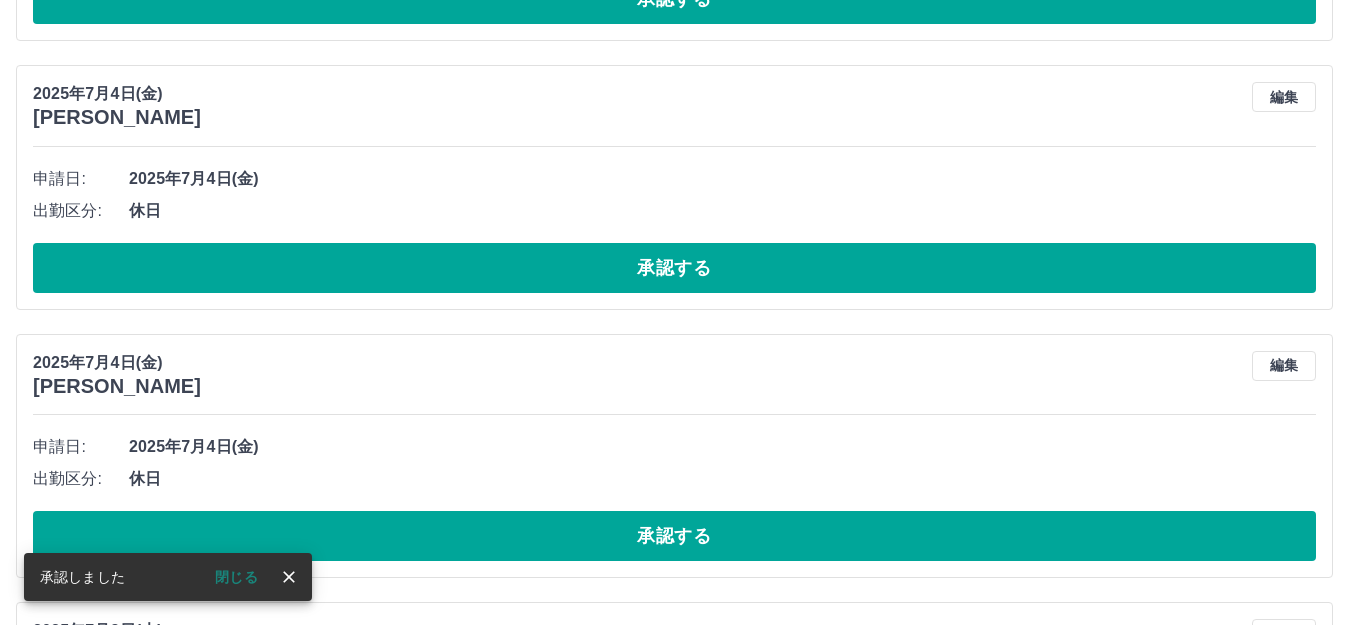scroll, scrollTop: 2657, scrollLeft: 0, axis: vertical 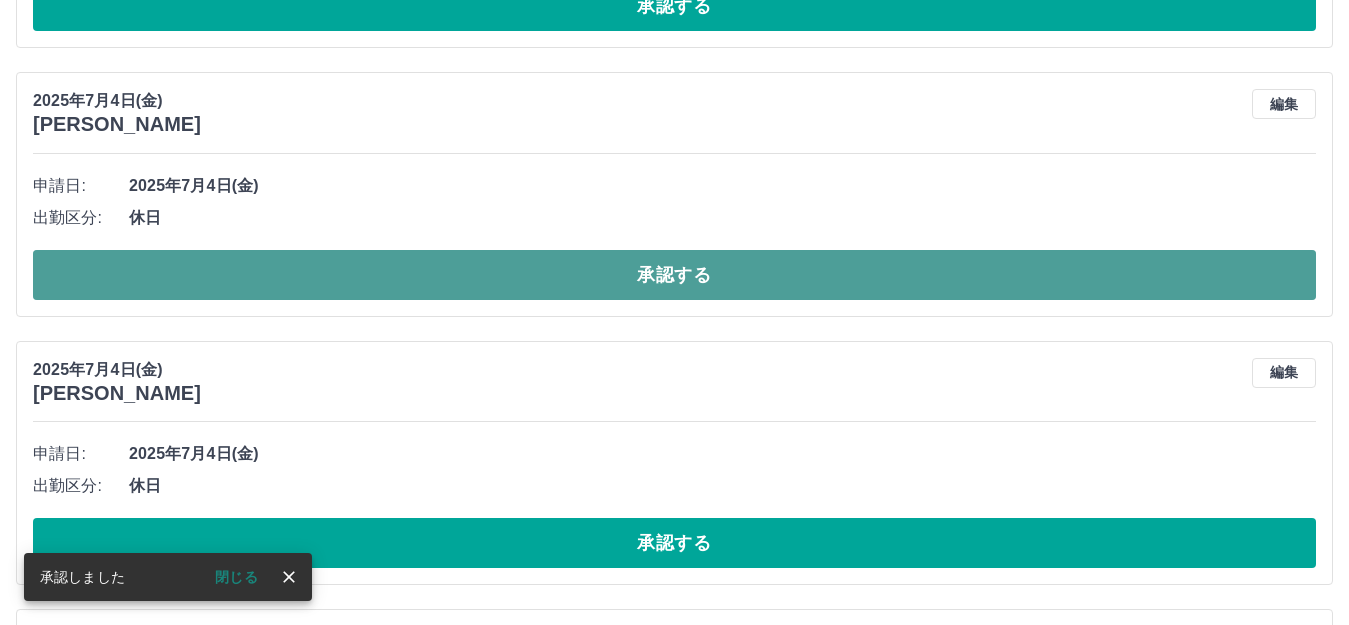 click on "承認する" at bounding box center [674, 275] 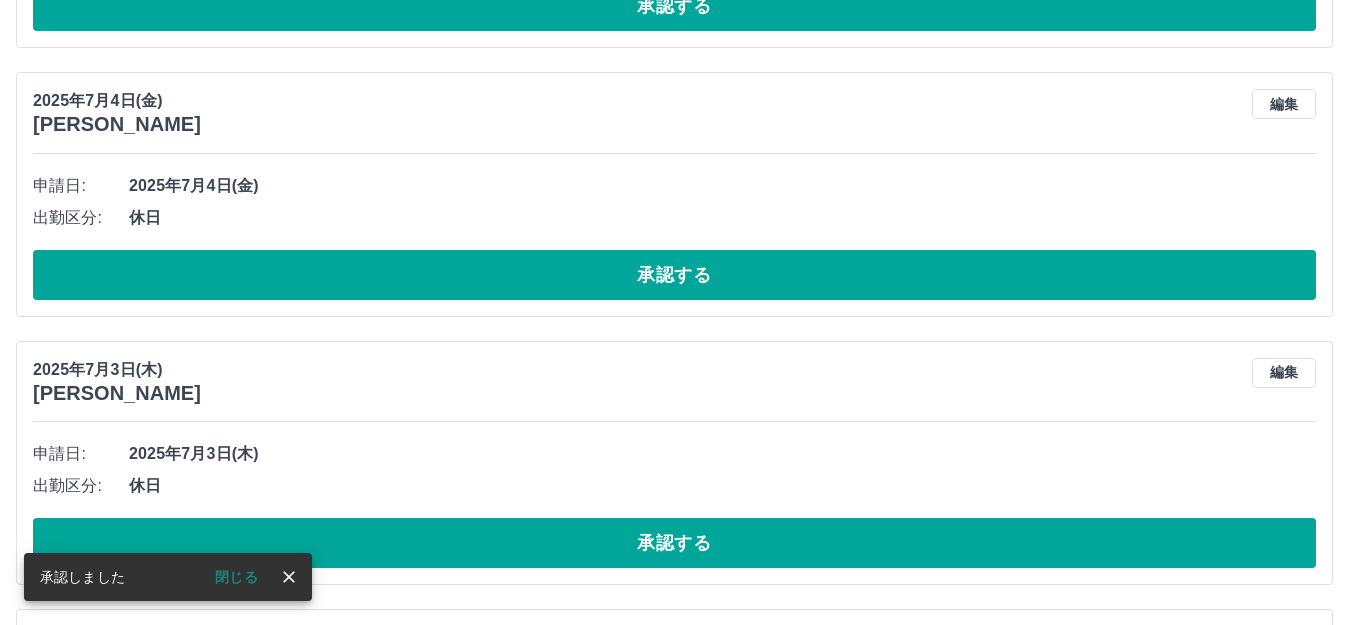 drag, startPoint x: 441, startPoint y: 531, endPoint x: 592, endPoint y: 418, distance: 188.60011 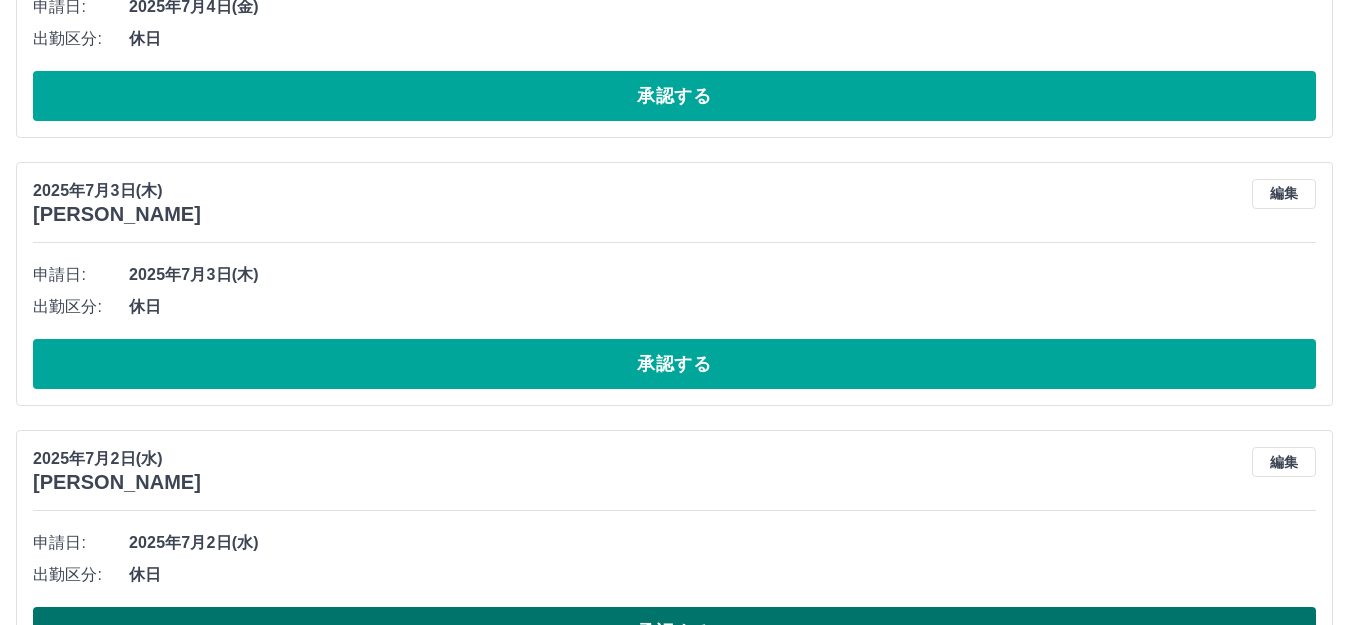 scroll, scrollTop: 2845, scrollLeft: 0, axis: vertical 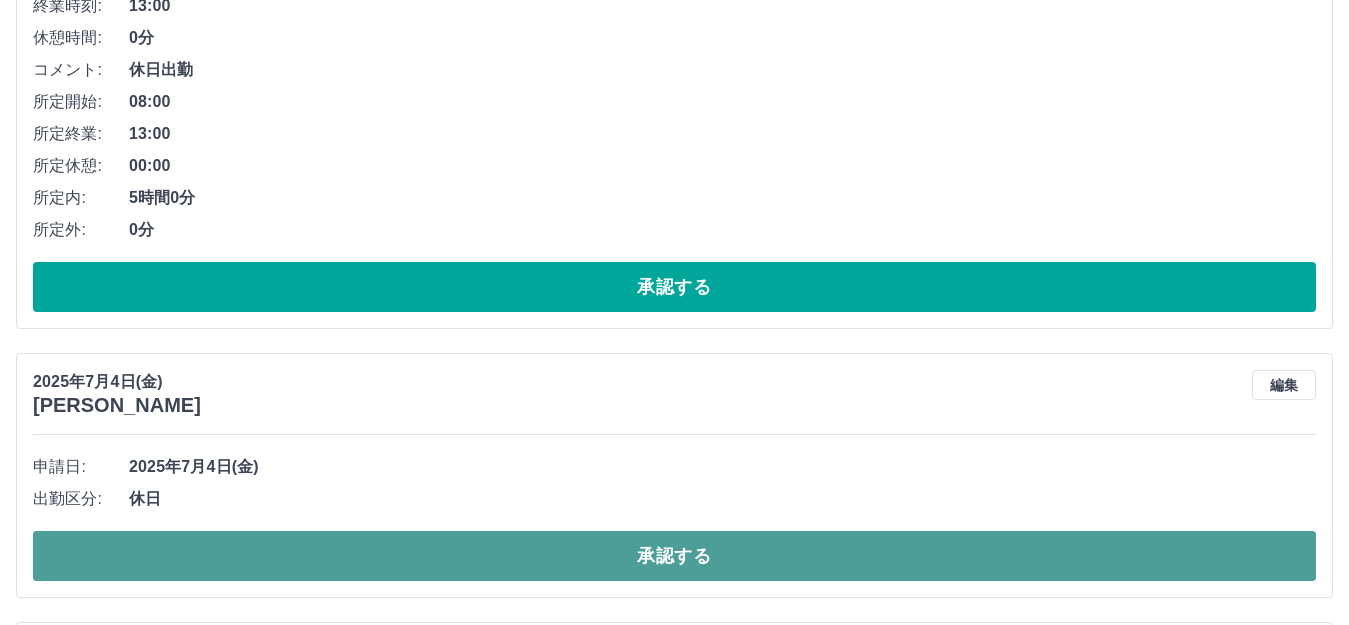 click on "承認する" at bounding box center [674, 556] 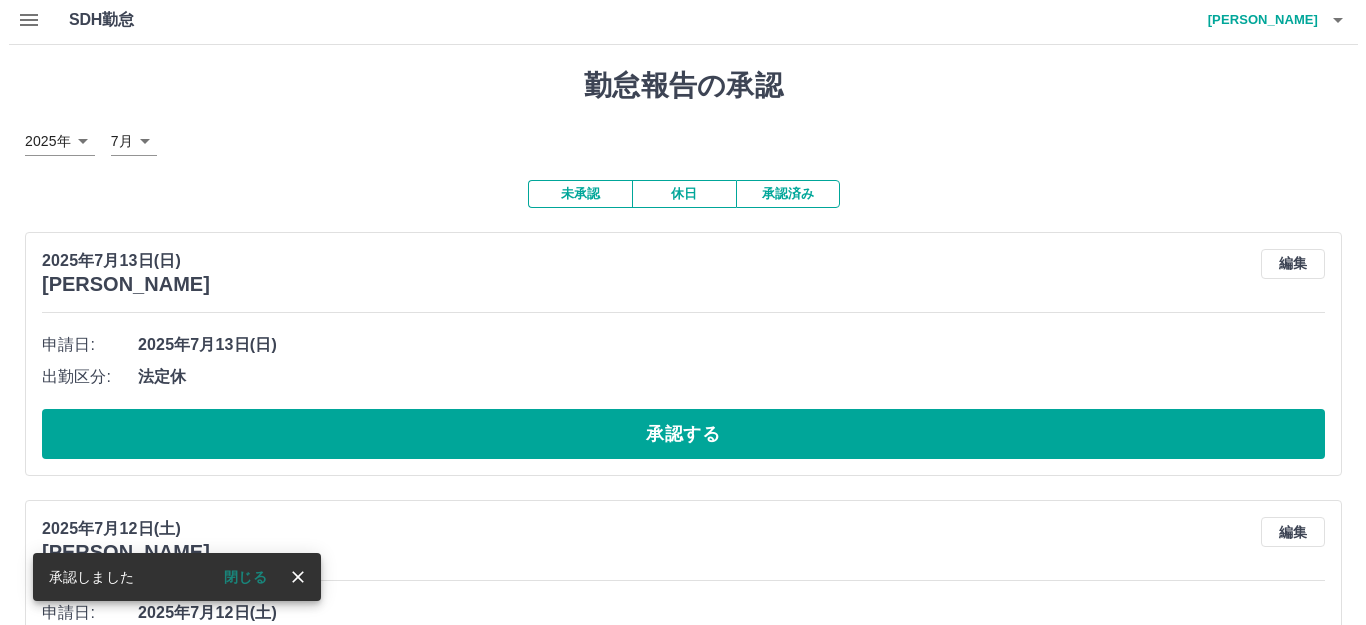 scroll, scrollTop: 0, scrollLeft: 0, axis: both 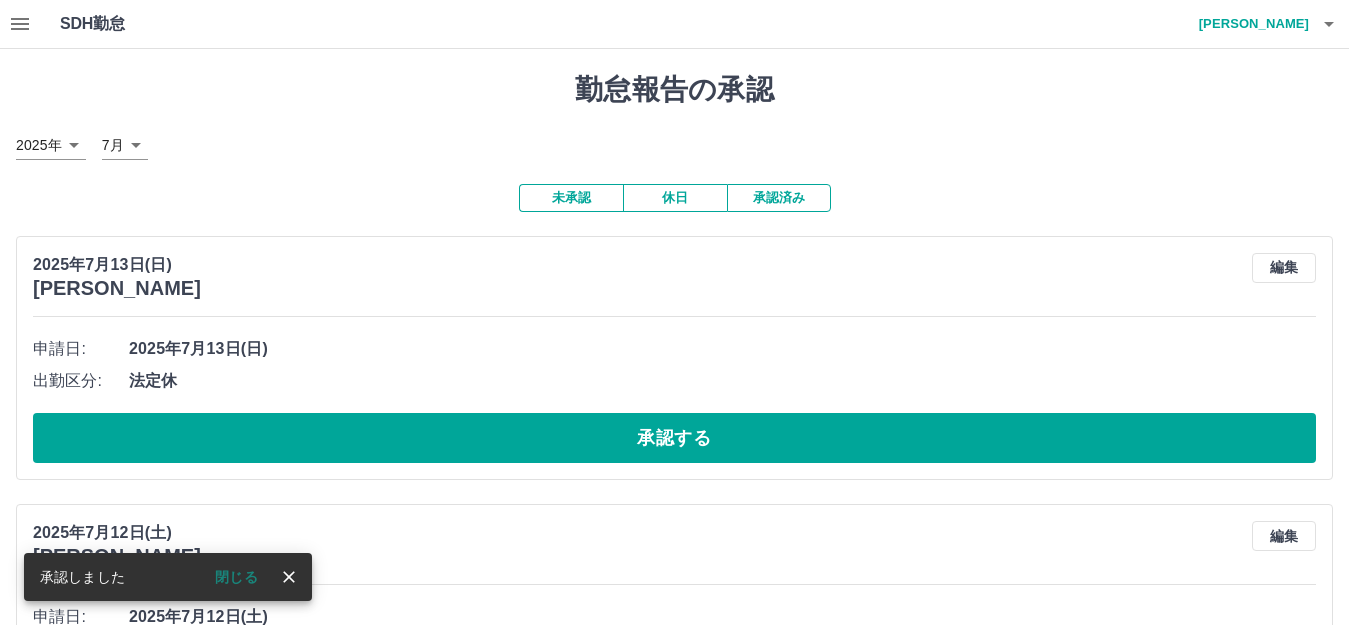 click on "休日" at bounding box center [675, 198] 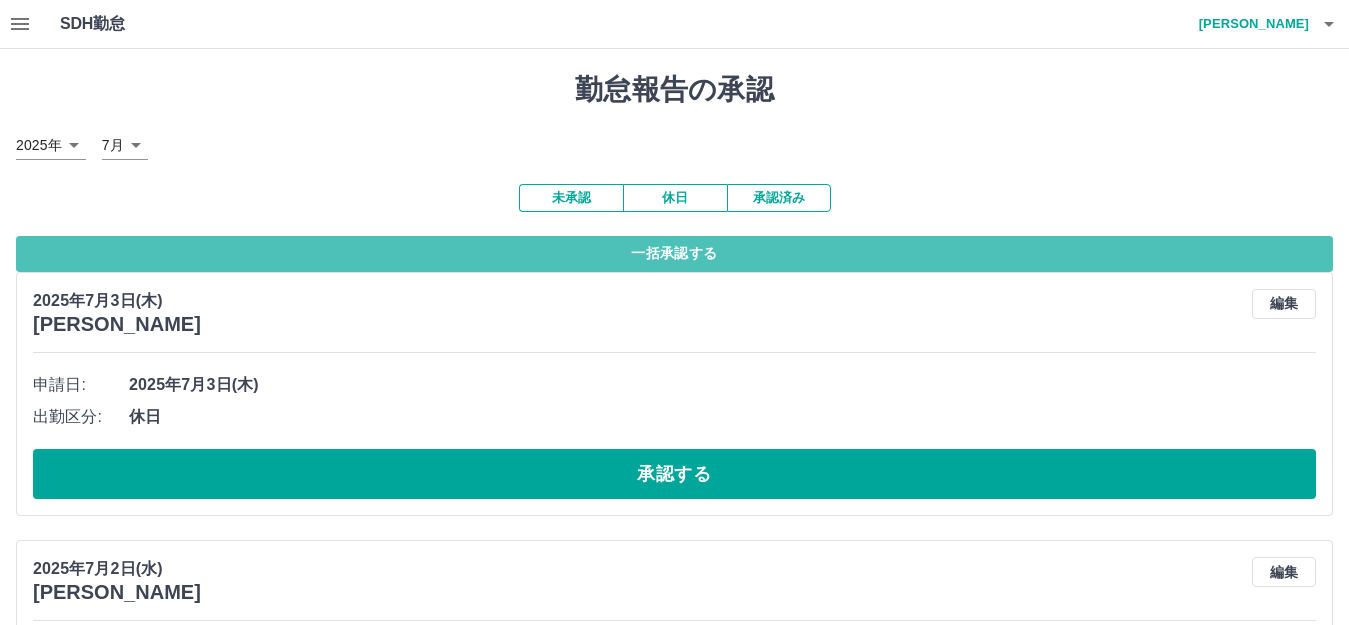 click on "一括承認する" at bounding box center (674, 254) 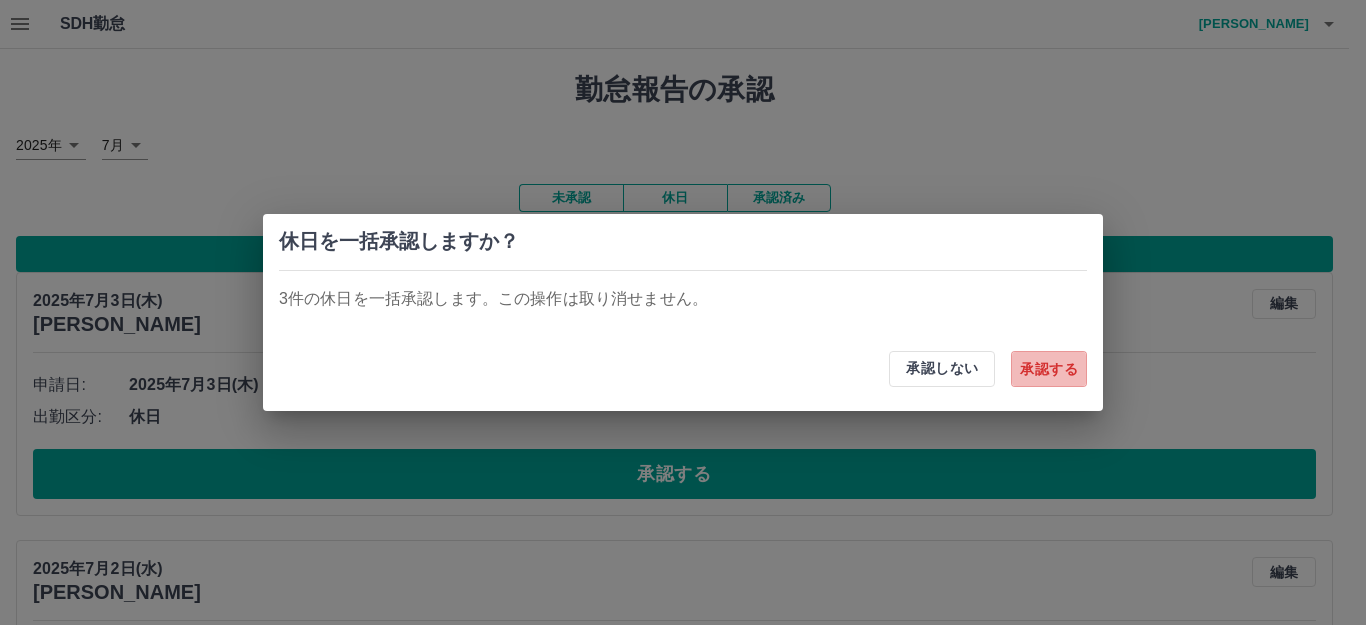 click on "承認する" at bounding box center (1049, 369) 